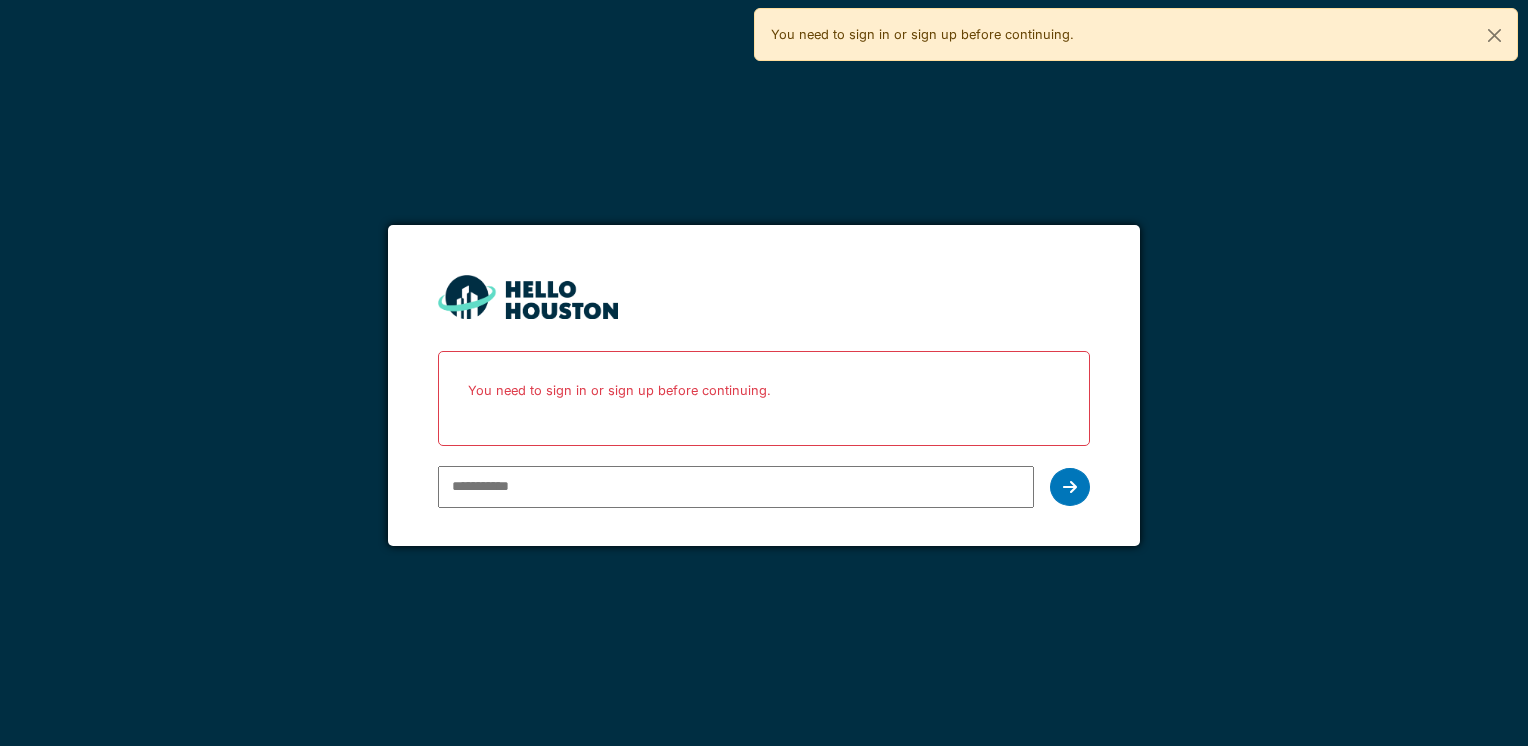 scroll, scrollTop: 0, scrollLeft: 0, axis: both 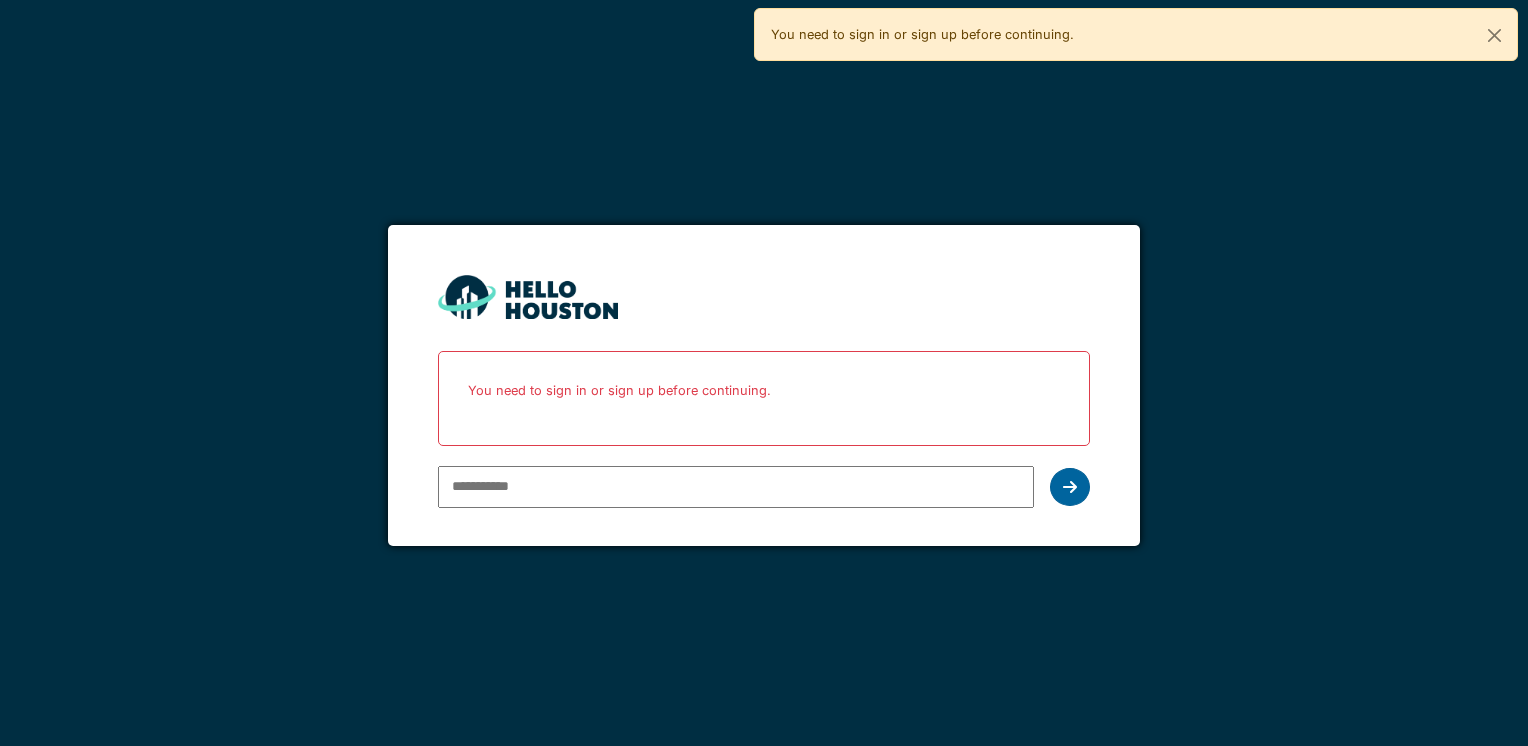 type on "**********" 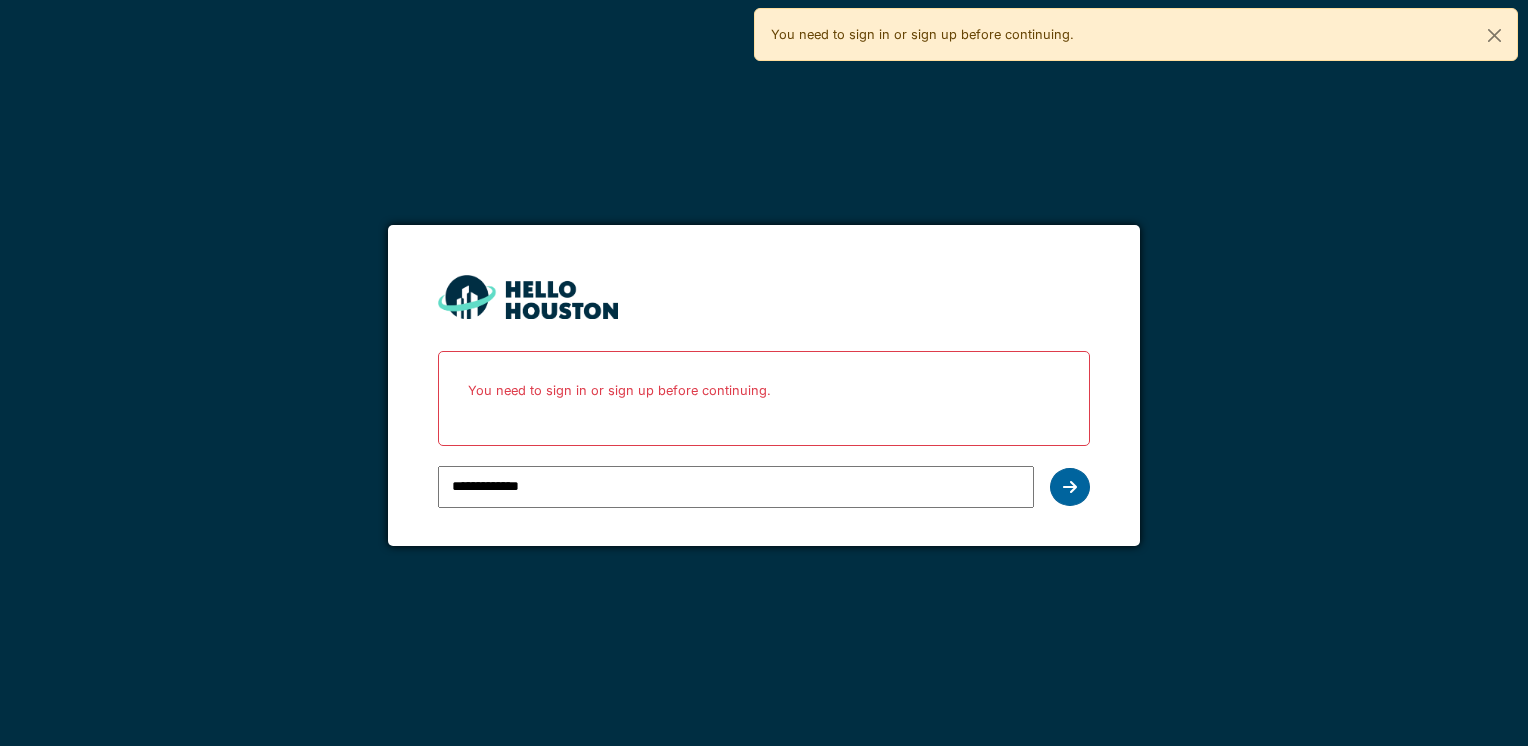 click at bounding box center (1070, 487) 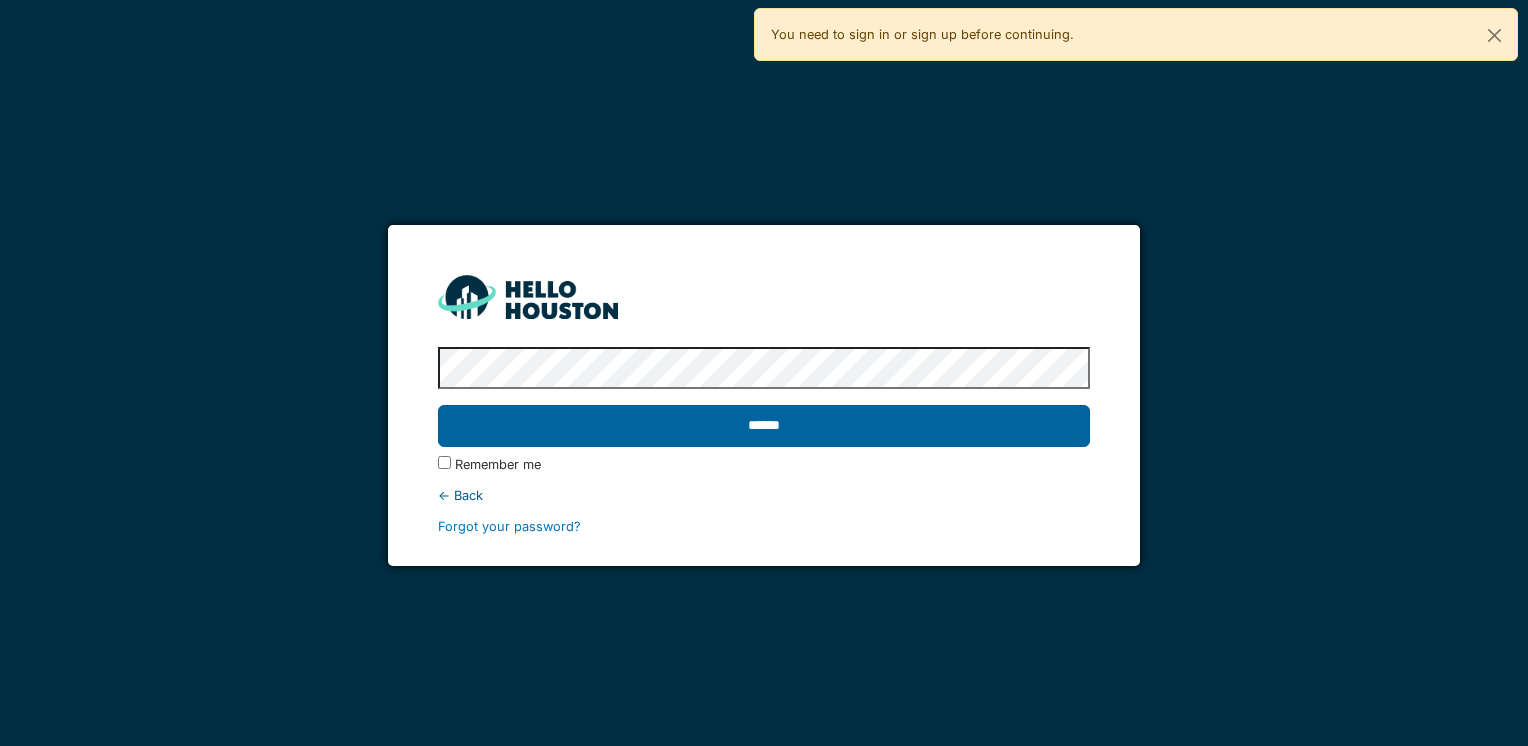 click on "******" at bounding box center (763, 426) 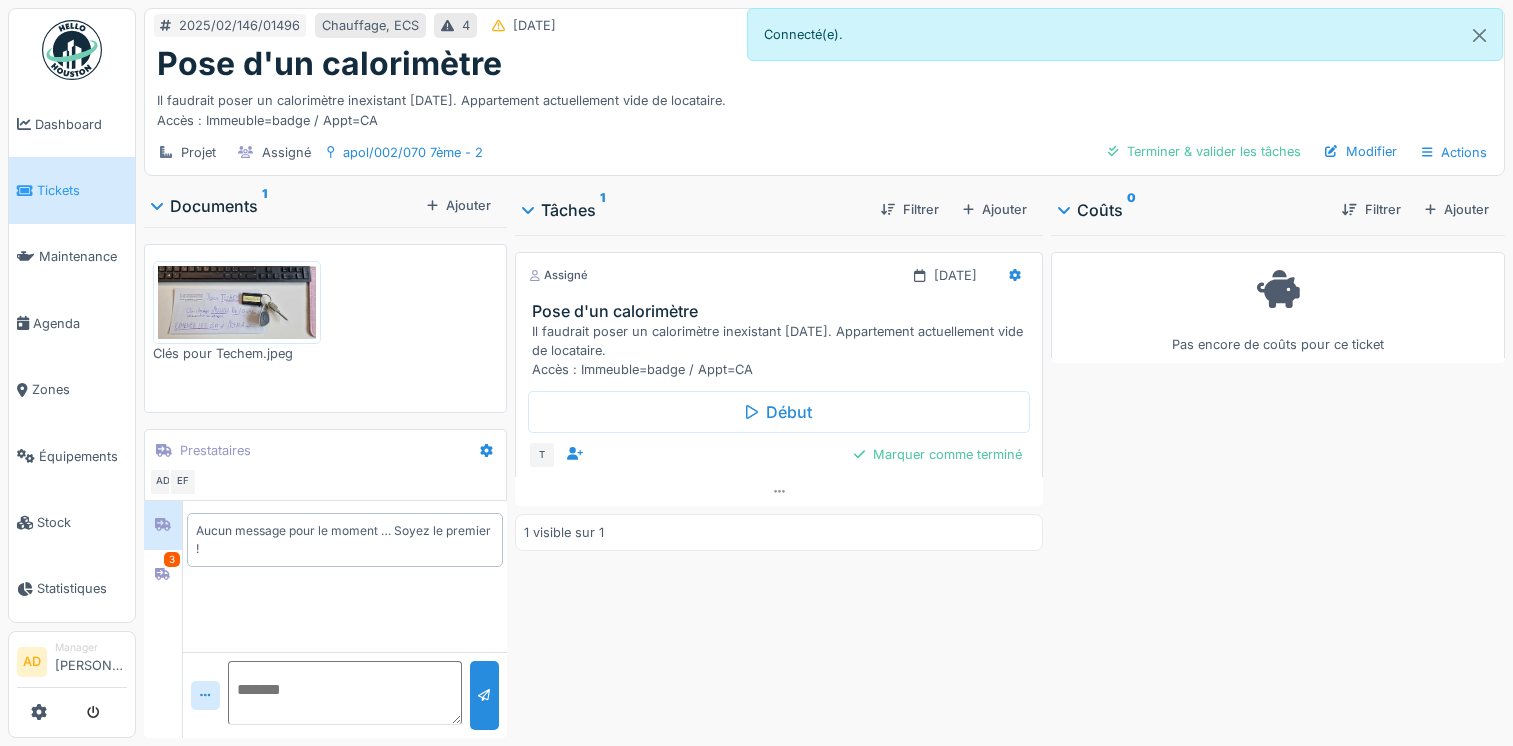 scroll, scrollTop: 0, scrollLeft: 0, axis: both 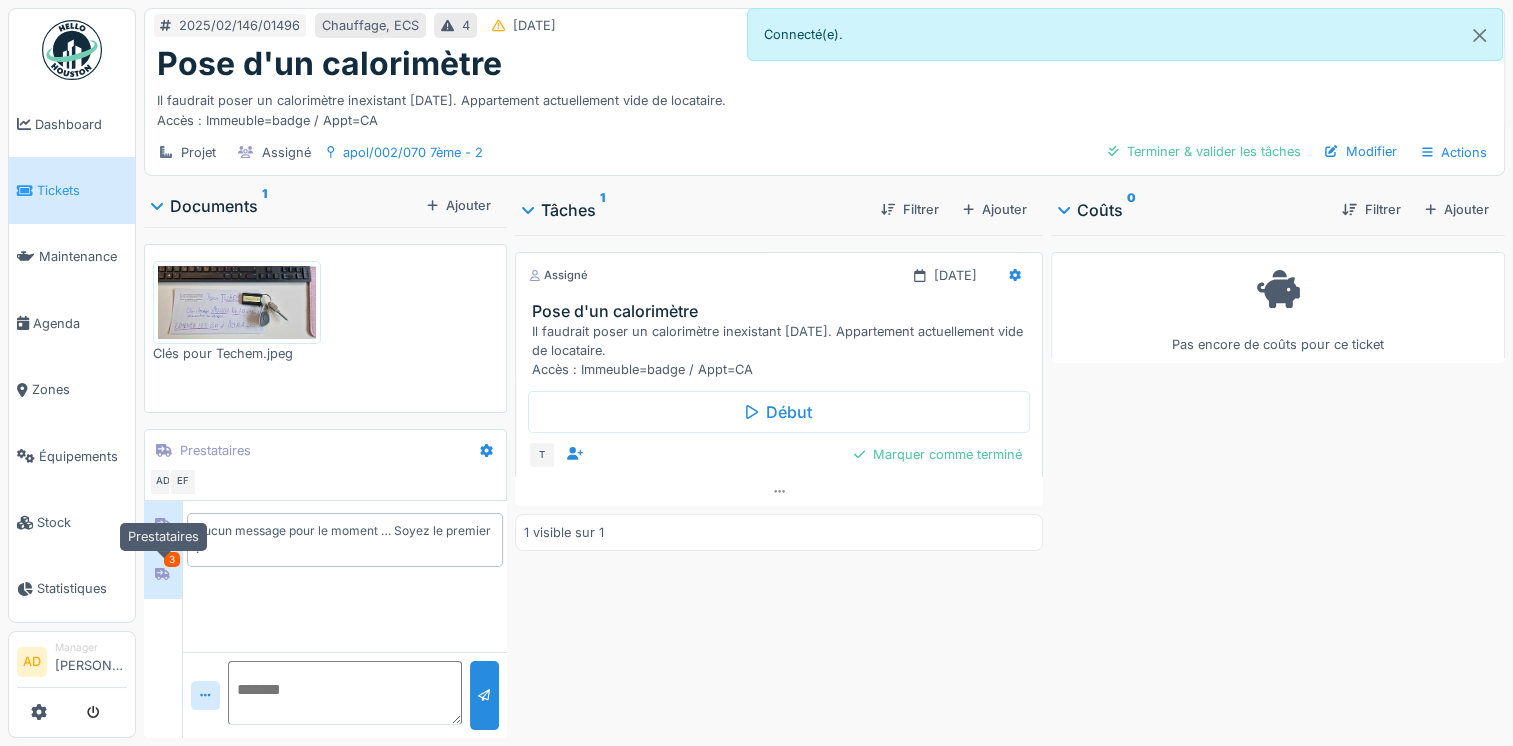 click at bounding box center [163, 574] 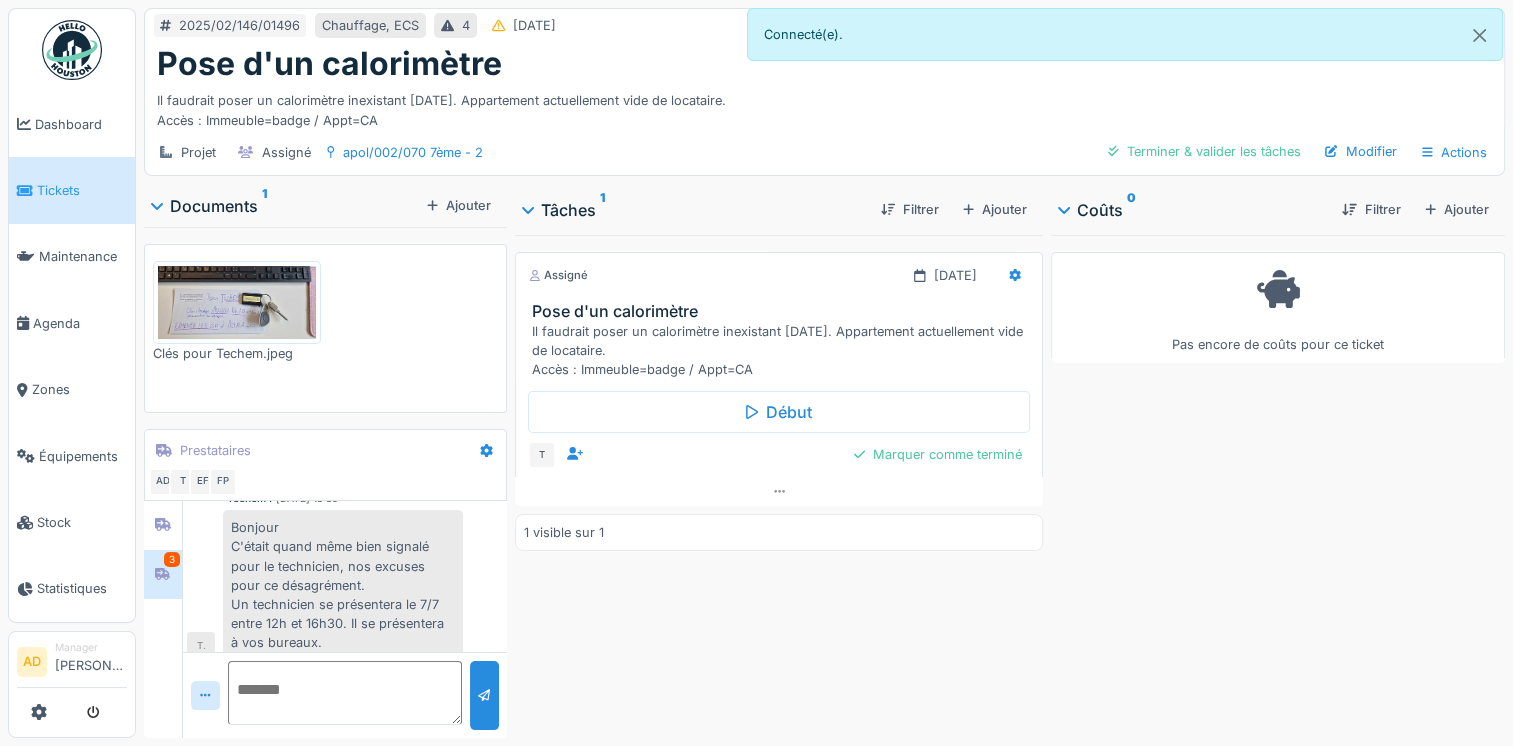 scroll, scrollTop: 1059, scrollLeft: 0, axis: vertical 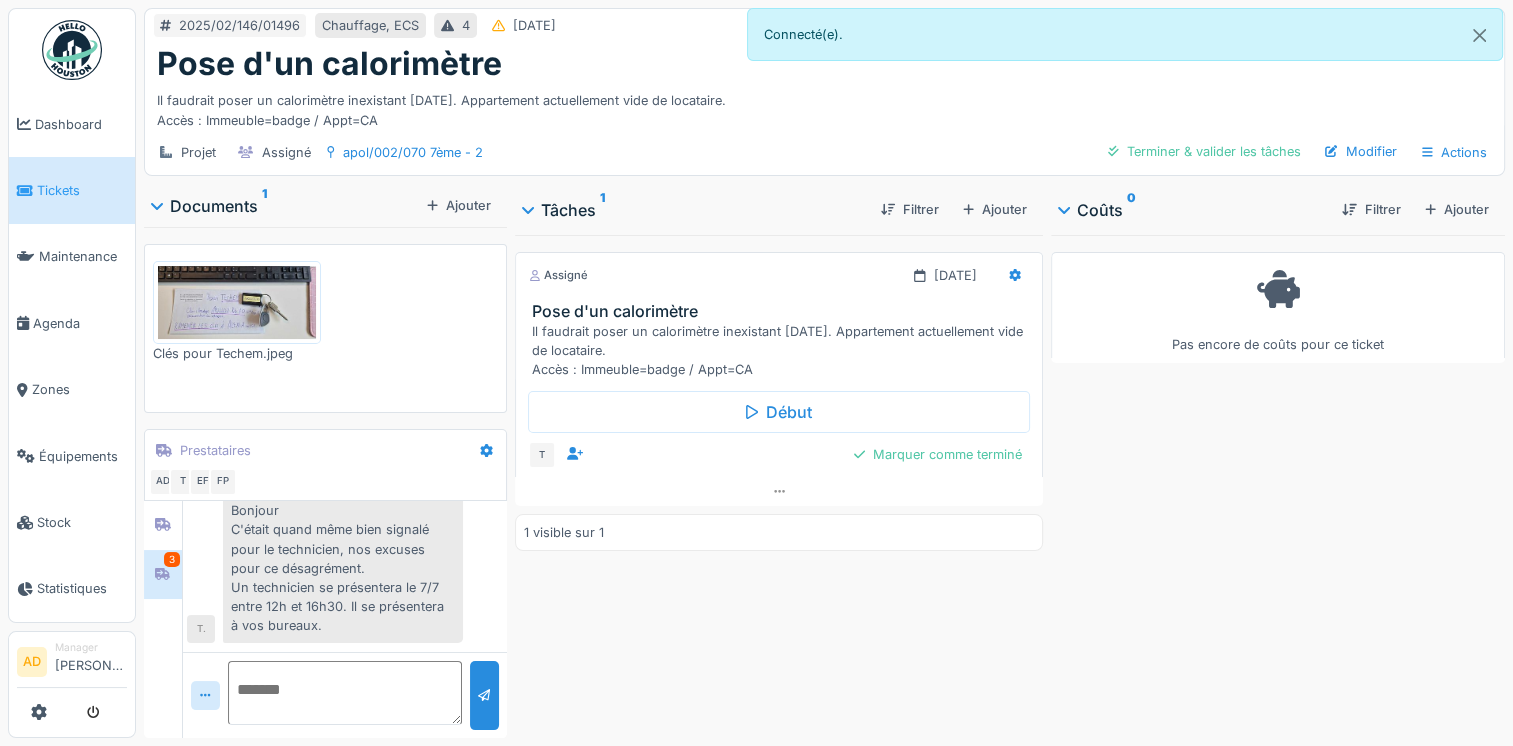click at bounding box center (345, 693) 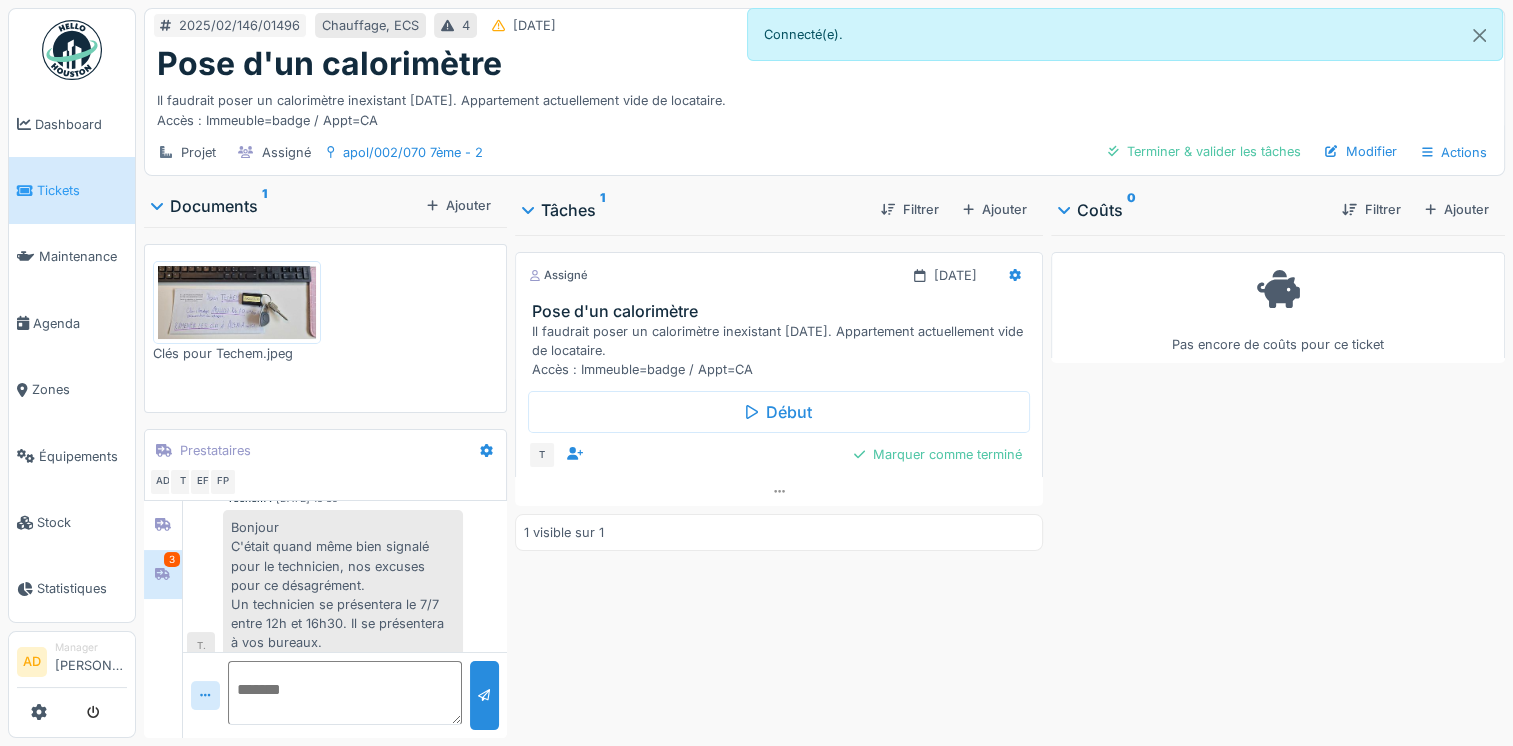 scroll, scrollTop: 1059, scrollLeft: 0, axis: vertical 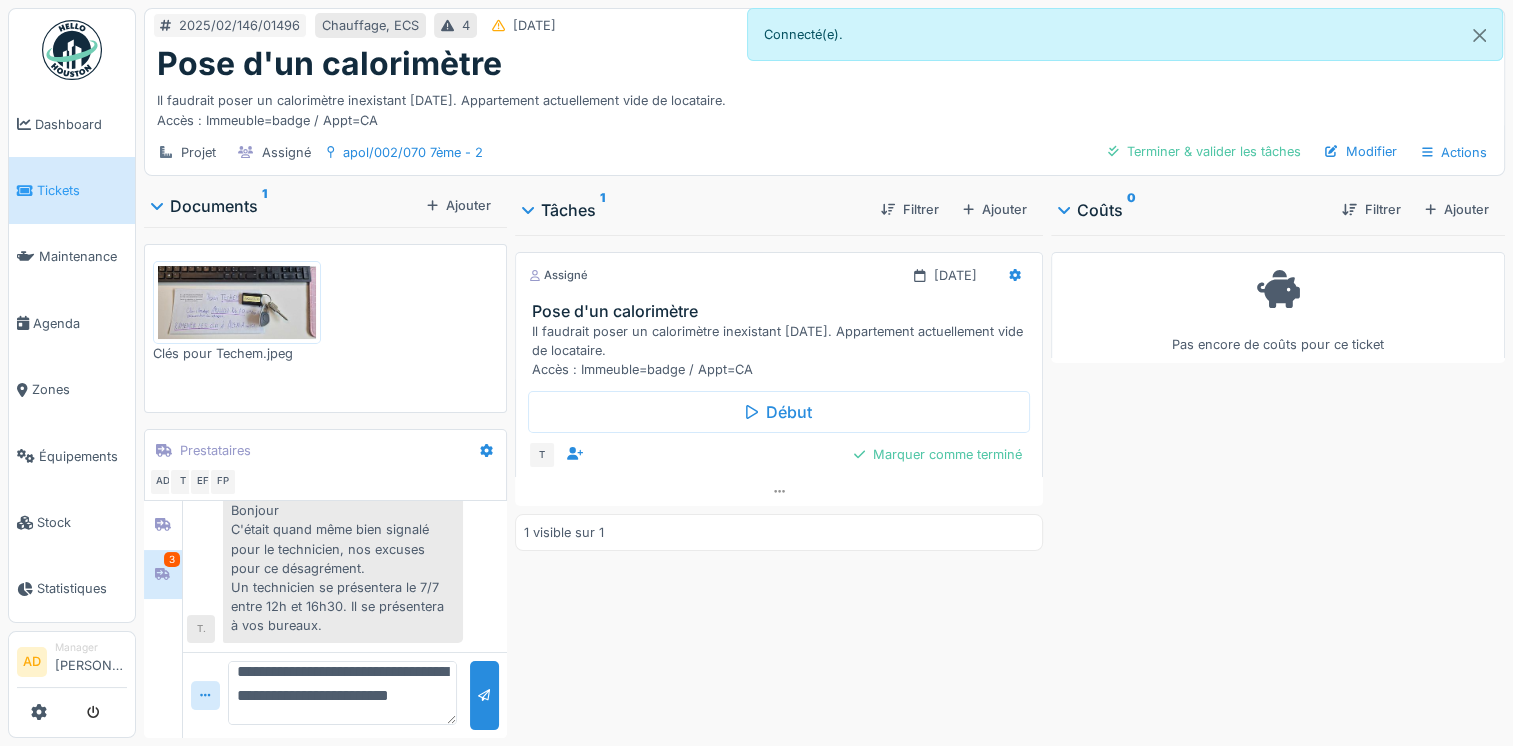 type on "**********" 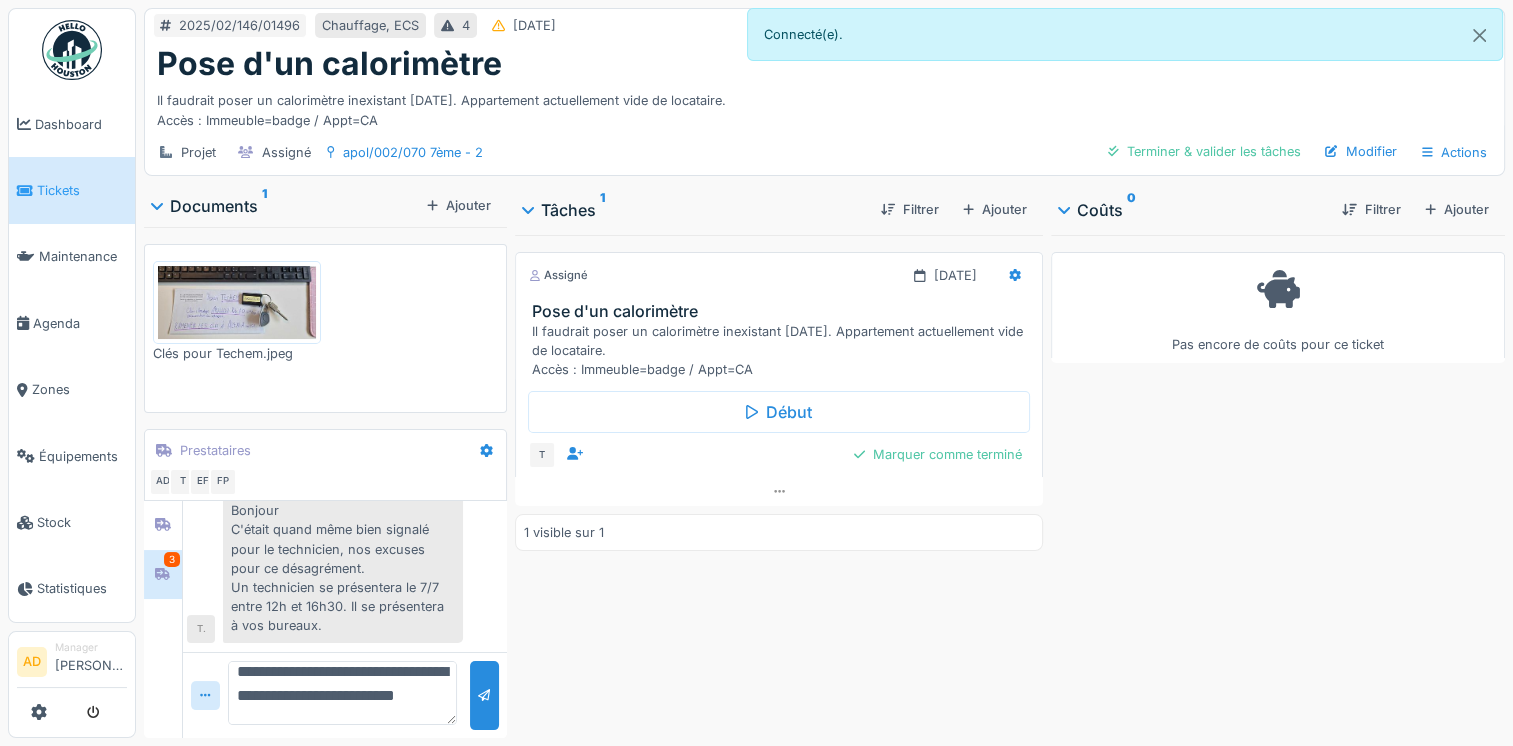 scroll, scrollTop: 0, scrollLeft: 0, axis: both 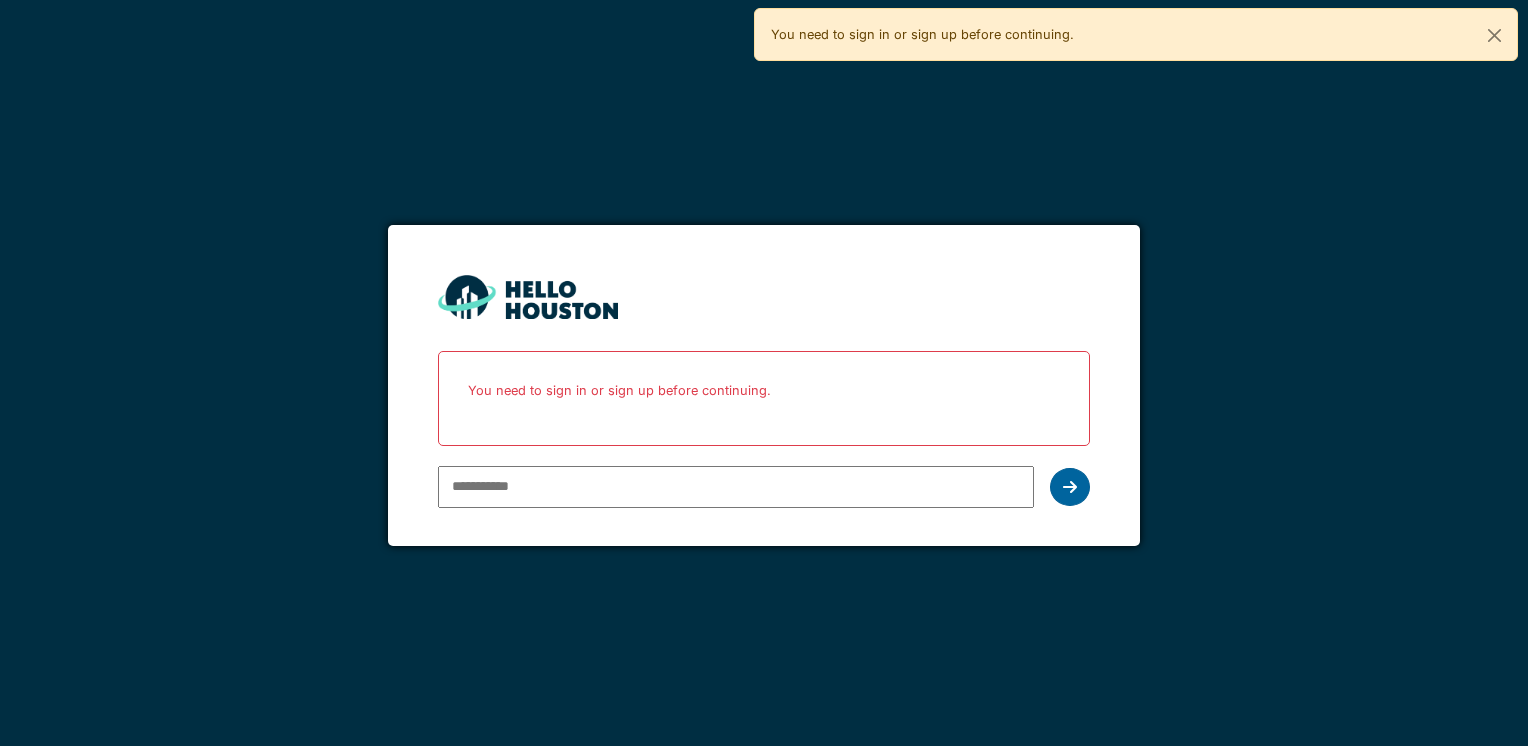 type on "**********" 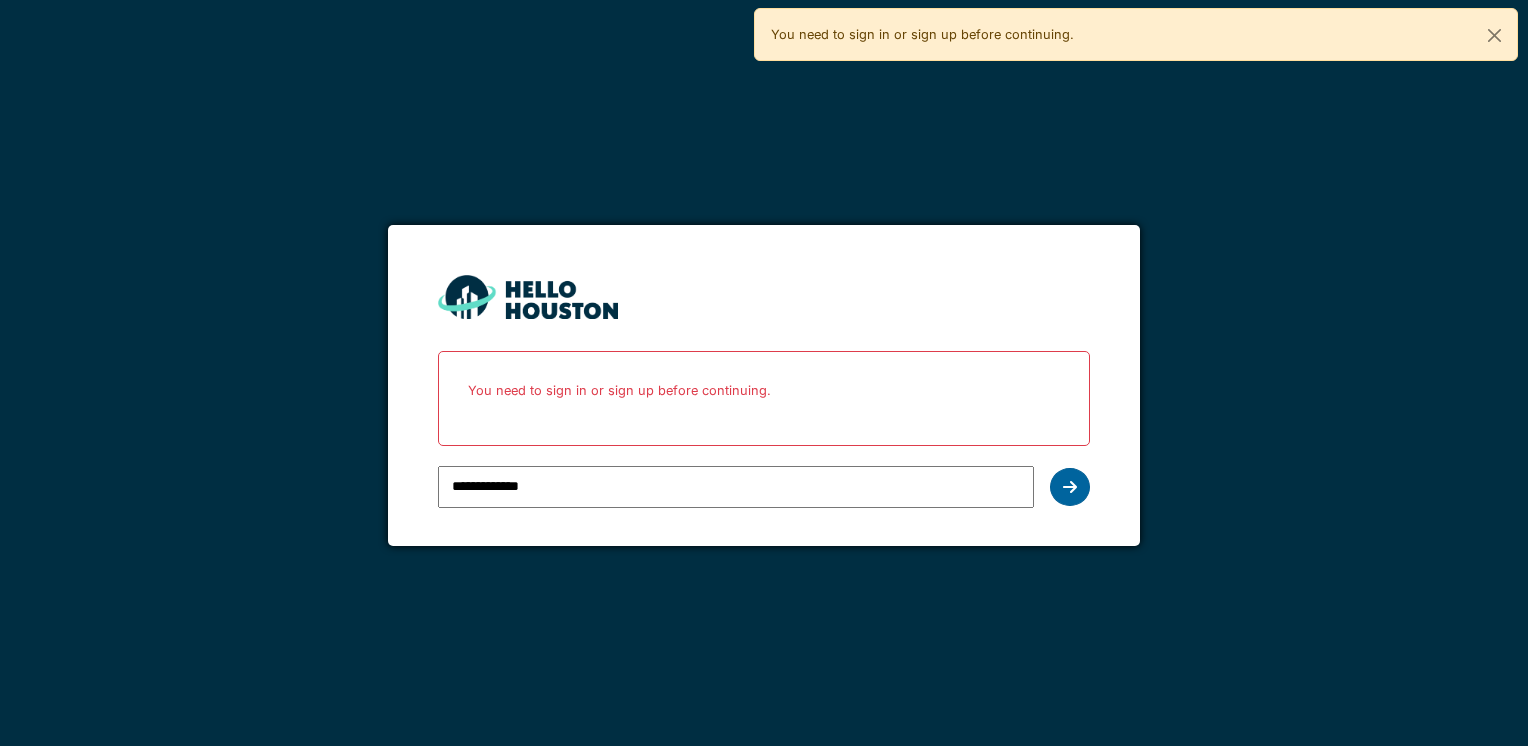 click at bounding box center [1070, 487] 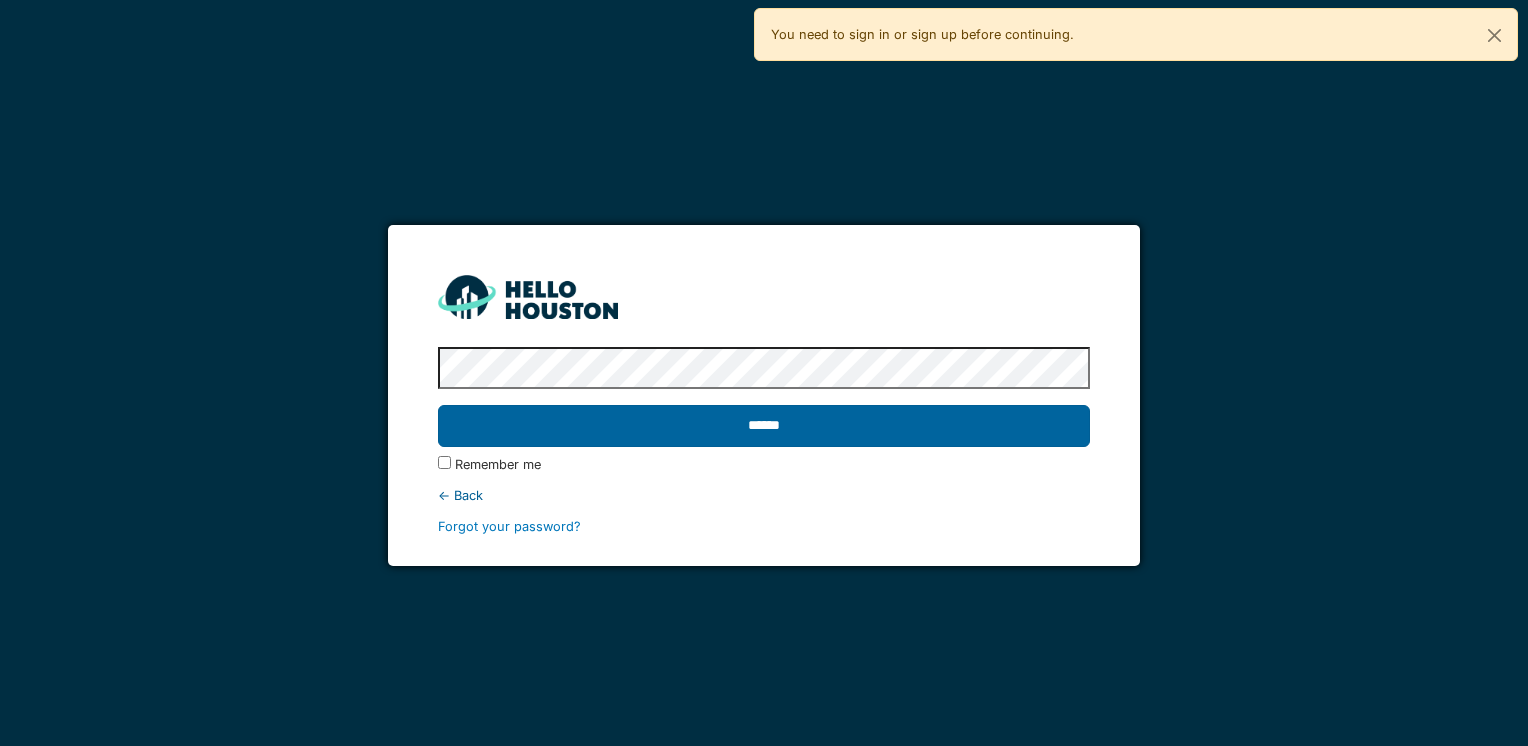 click on "******" at bounding box center [763, 426] 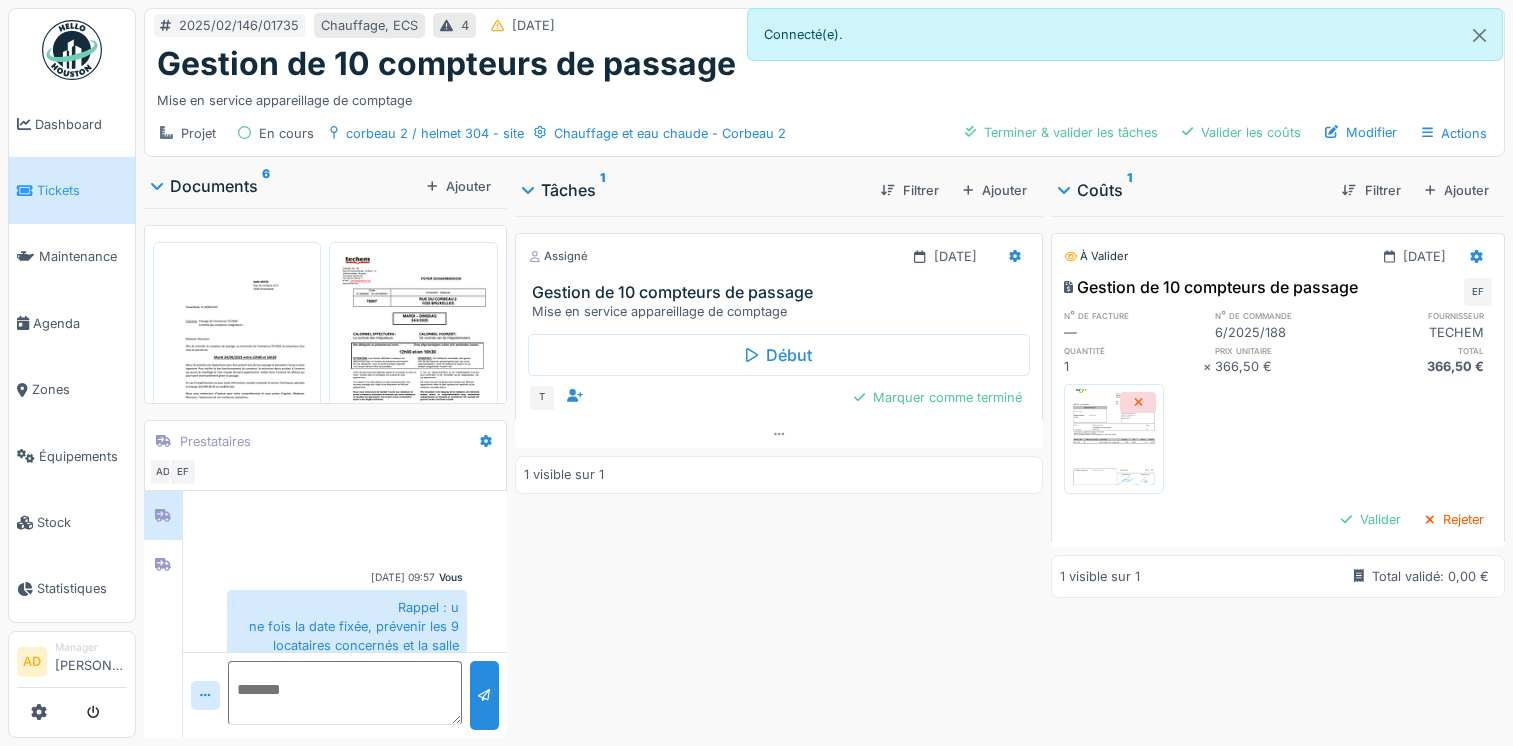 scroll, scrollTop: 0, scrollLeft: 0, axis: both 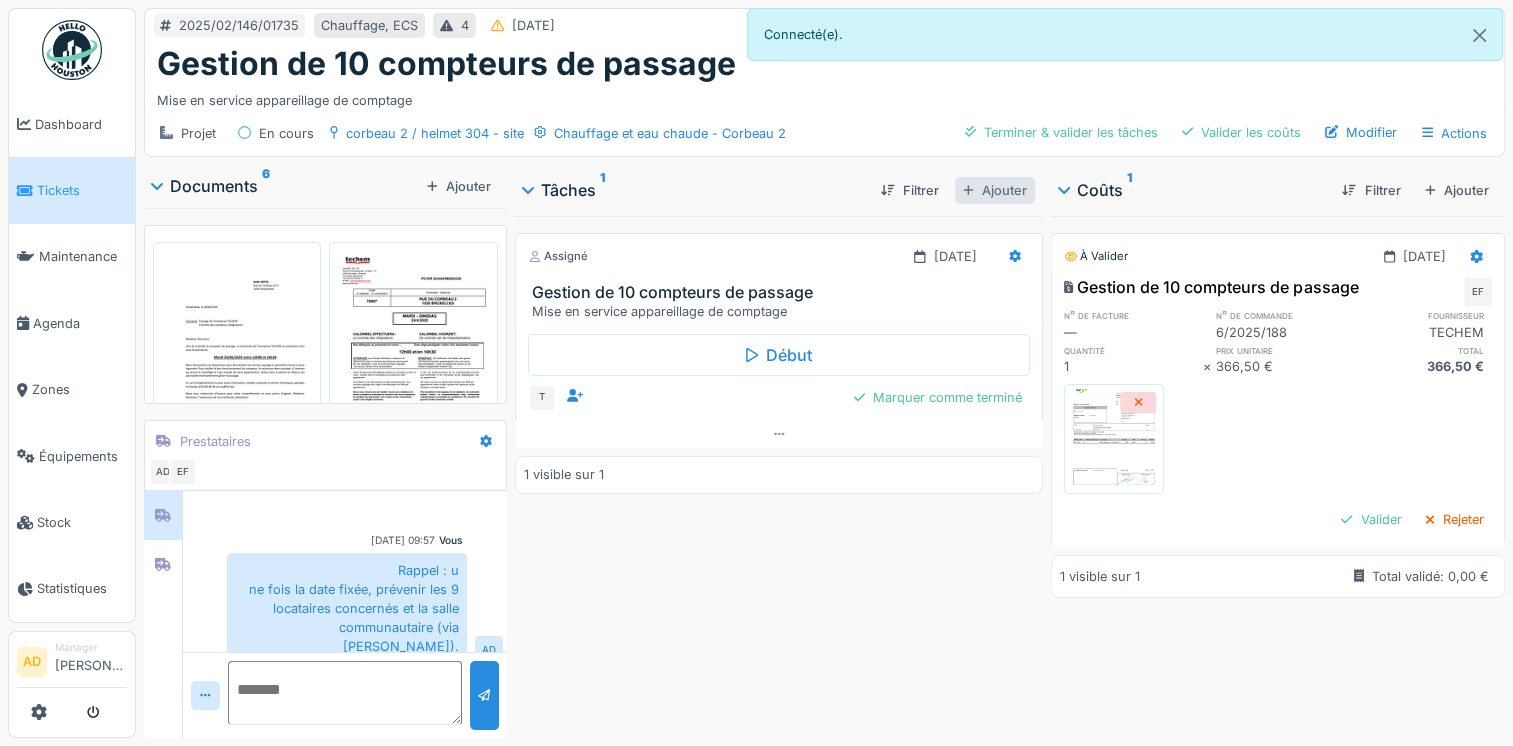 click on "Ajouter" at bounding box center [995, 190] 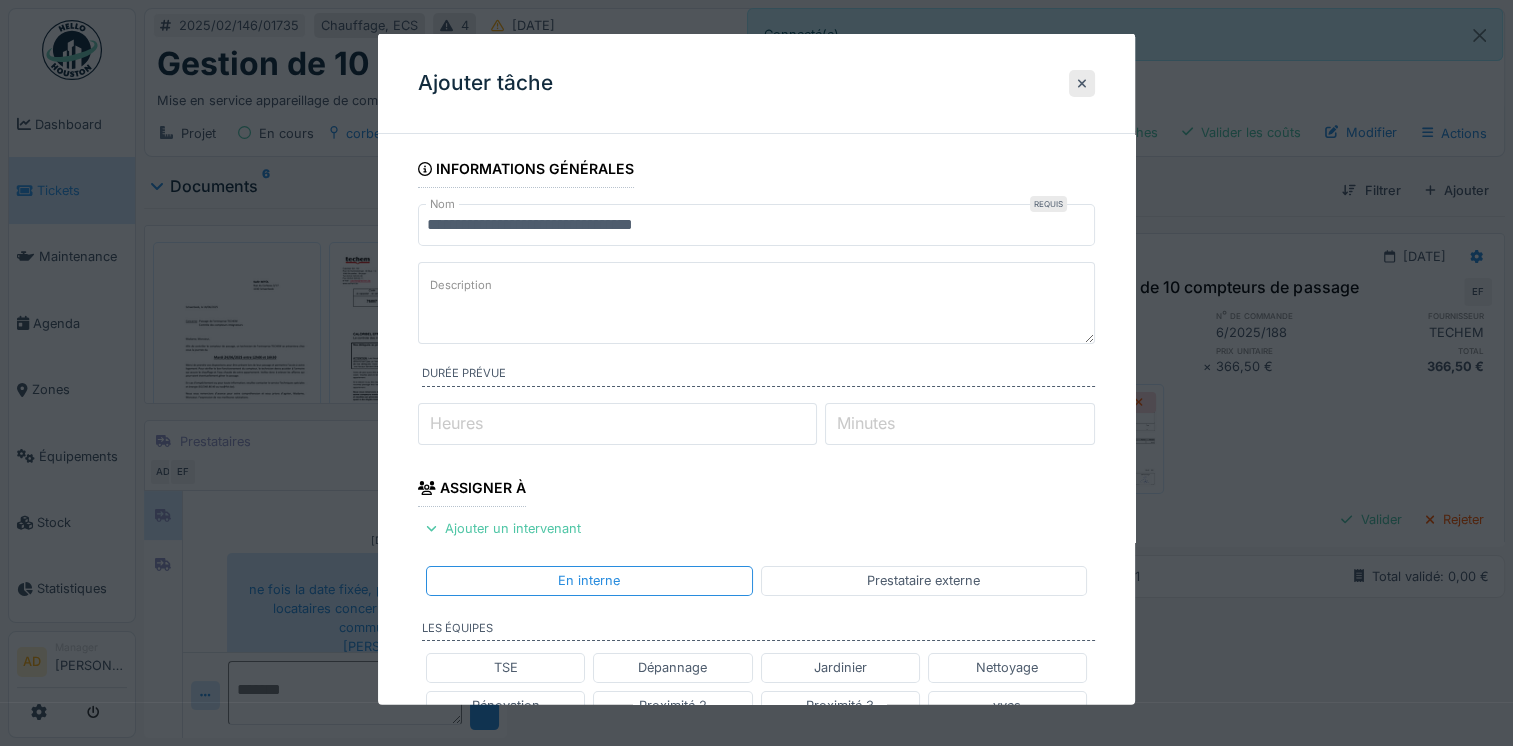 click on "**********" at bounding box center (756, 225) 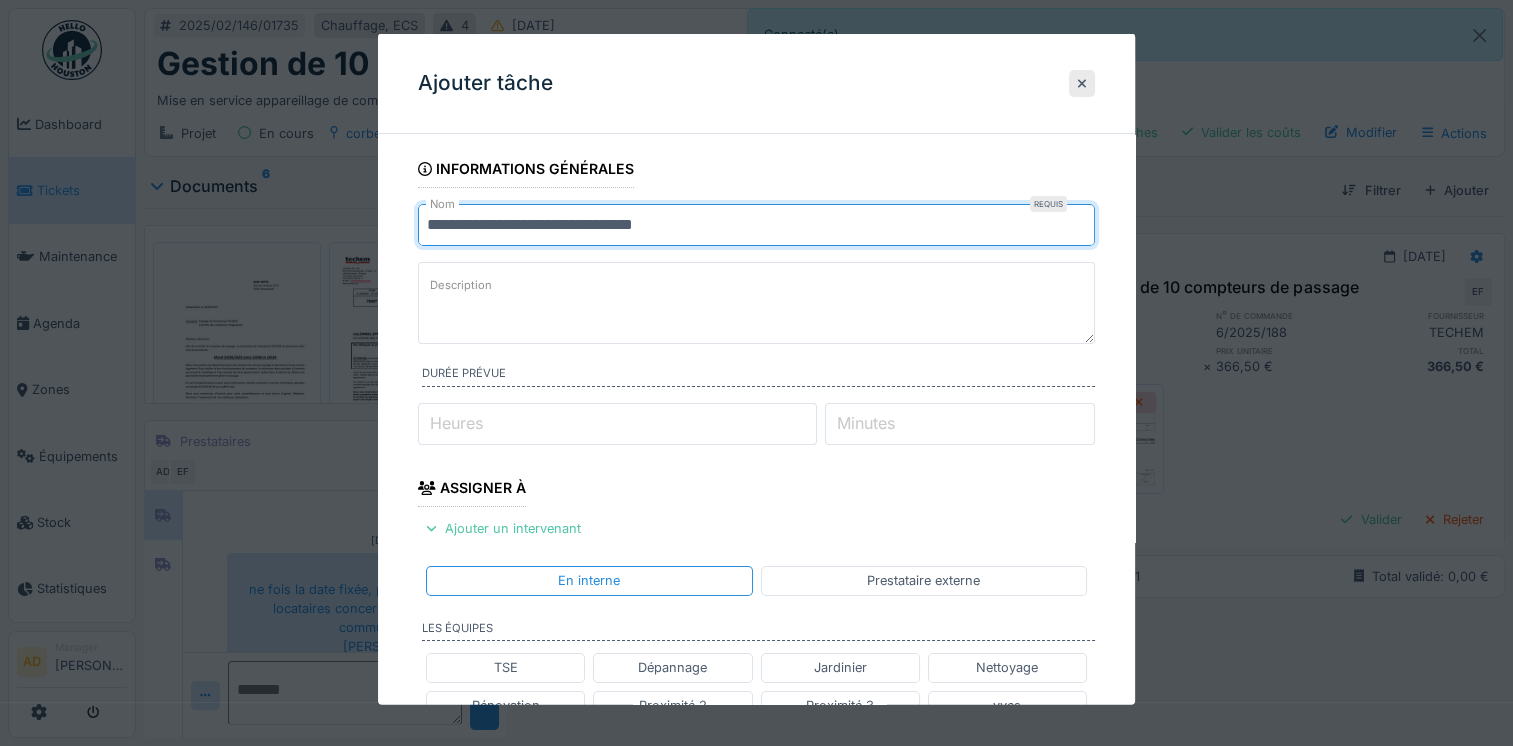 click on "**********" at bounding box center [756, 225] 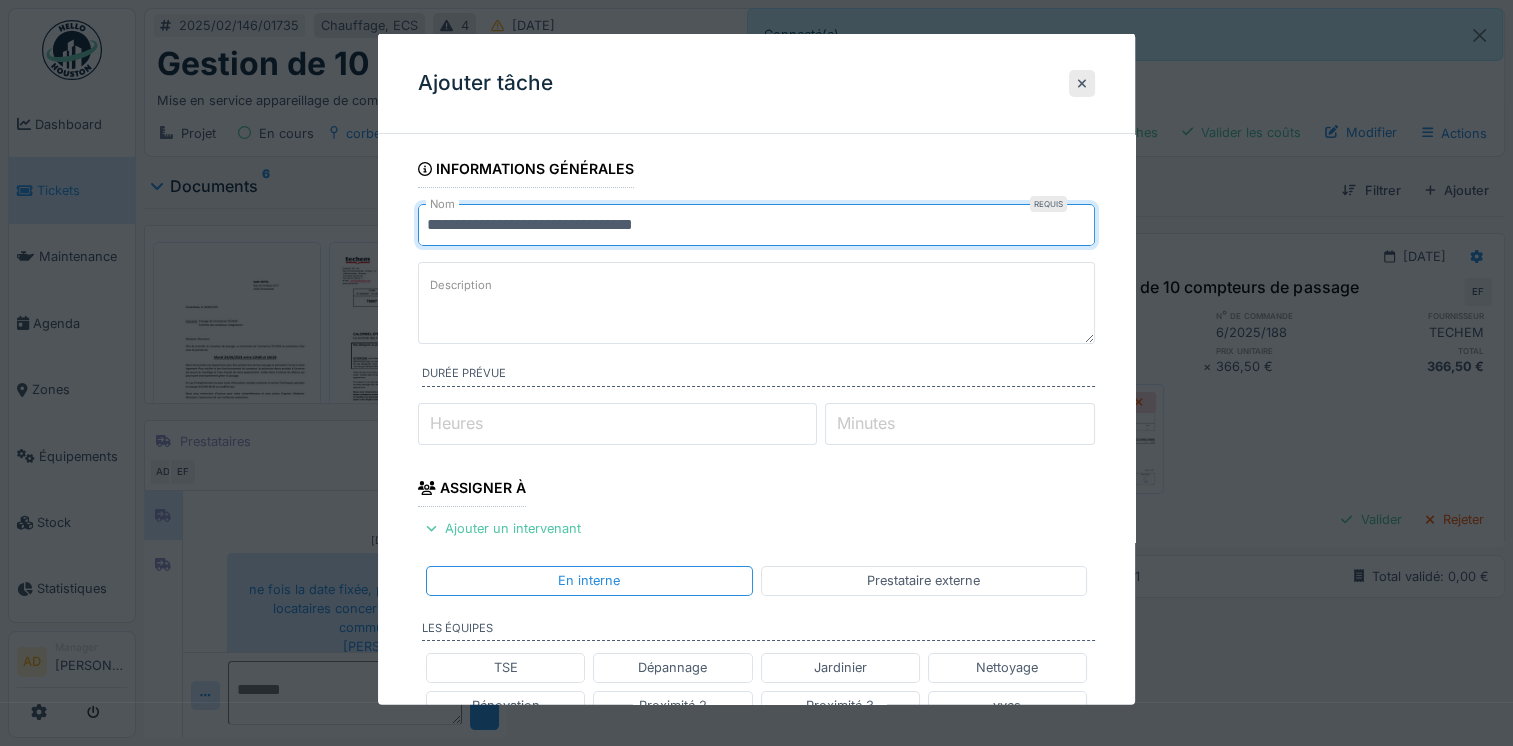 click on "Description" at bounding box center (756, 303) 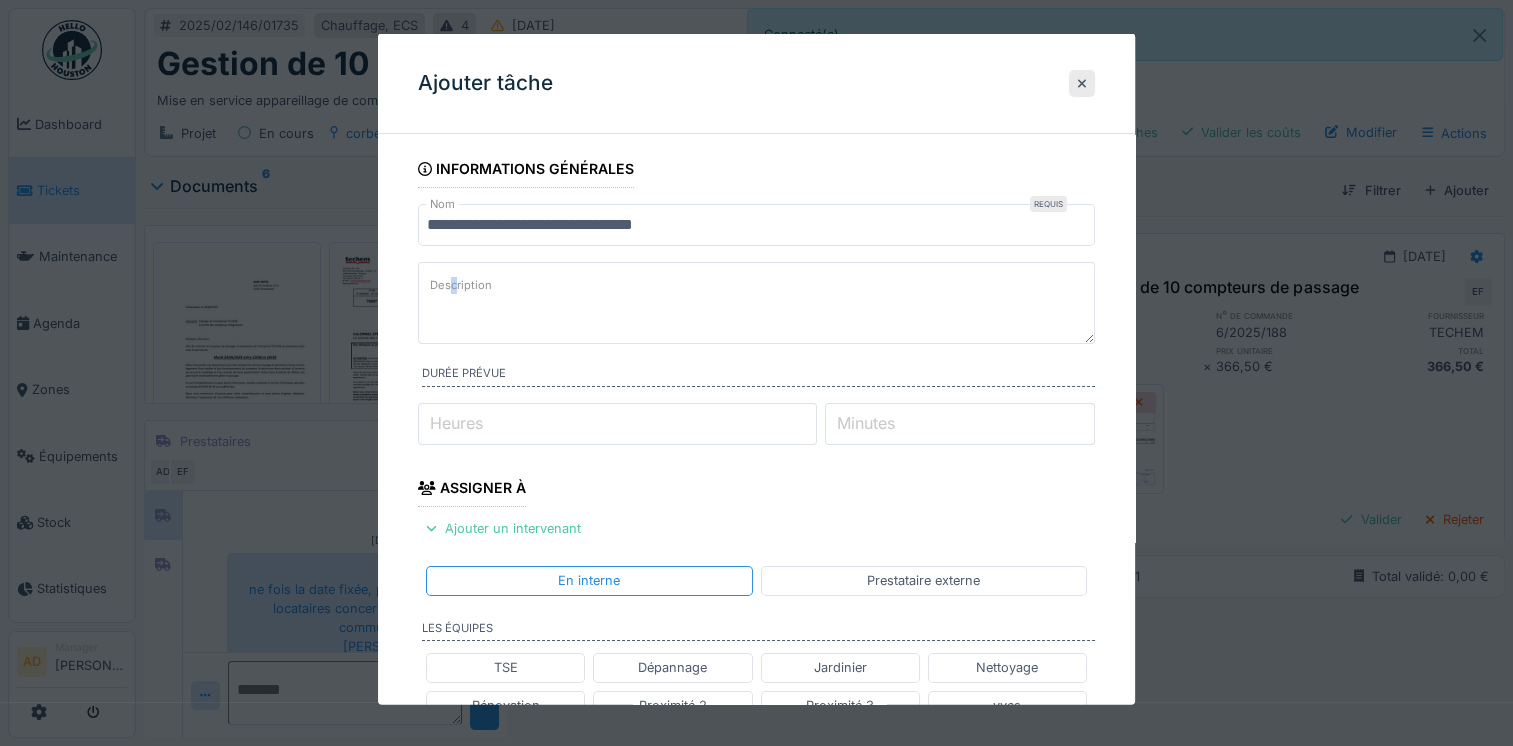 drag, startPoint x: 474, startPoint y: 281, endPoint x: 454, endPoint y: 282, distance: 20.024984 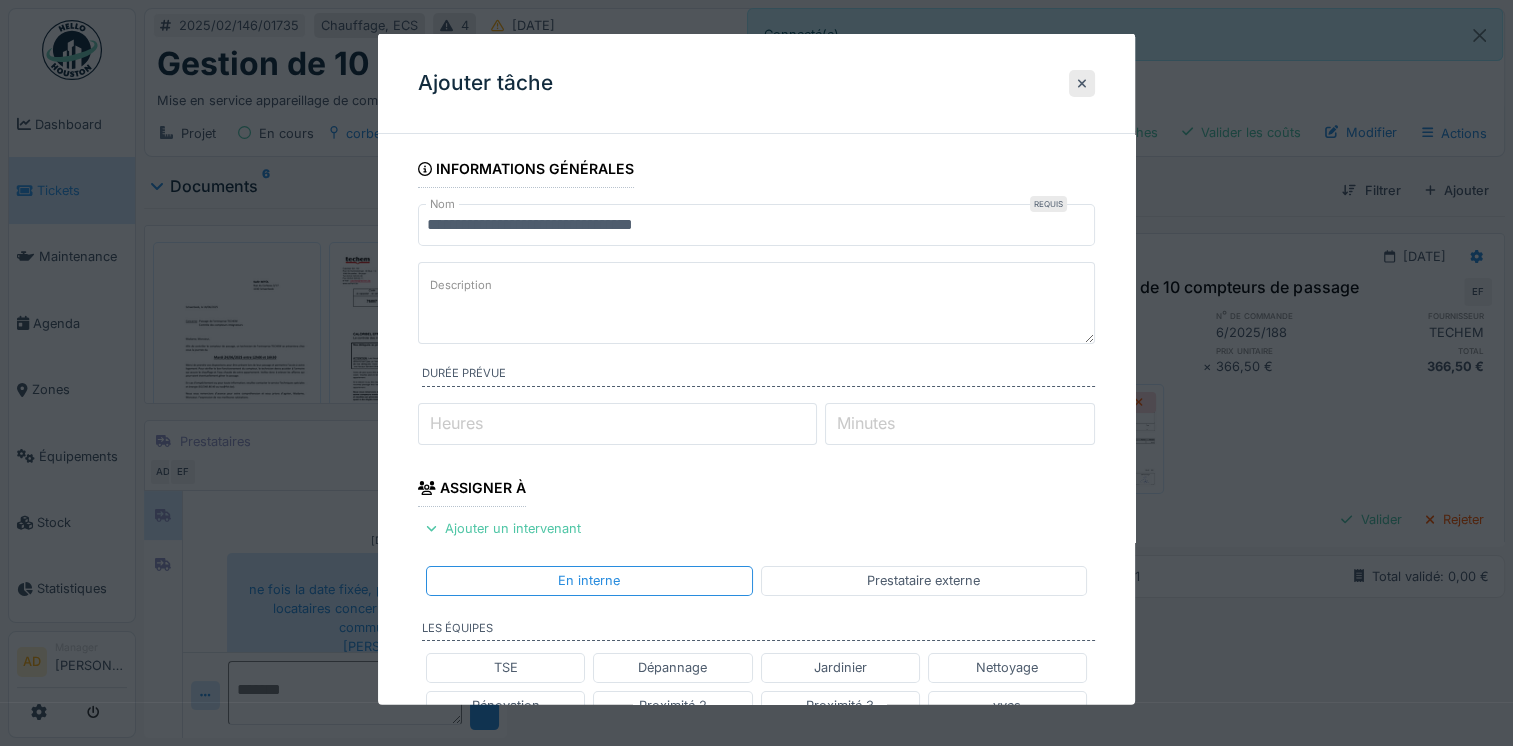 paste on "**********" 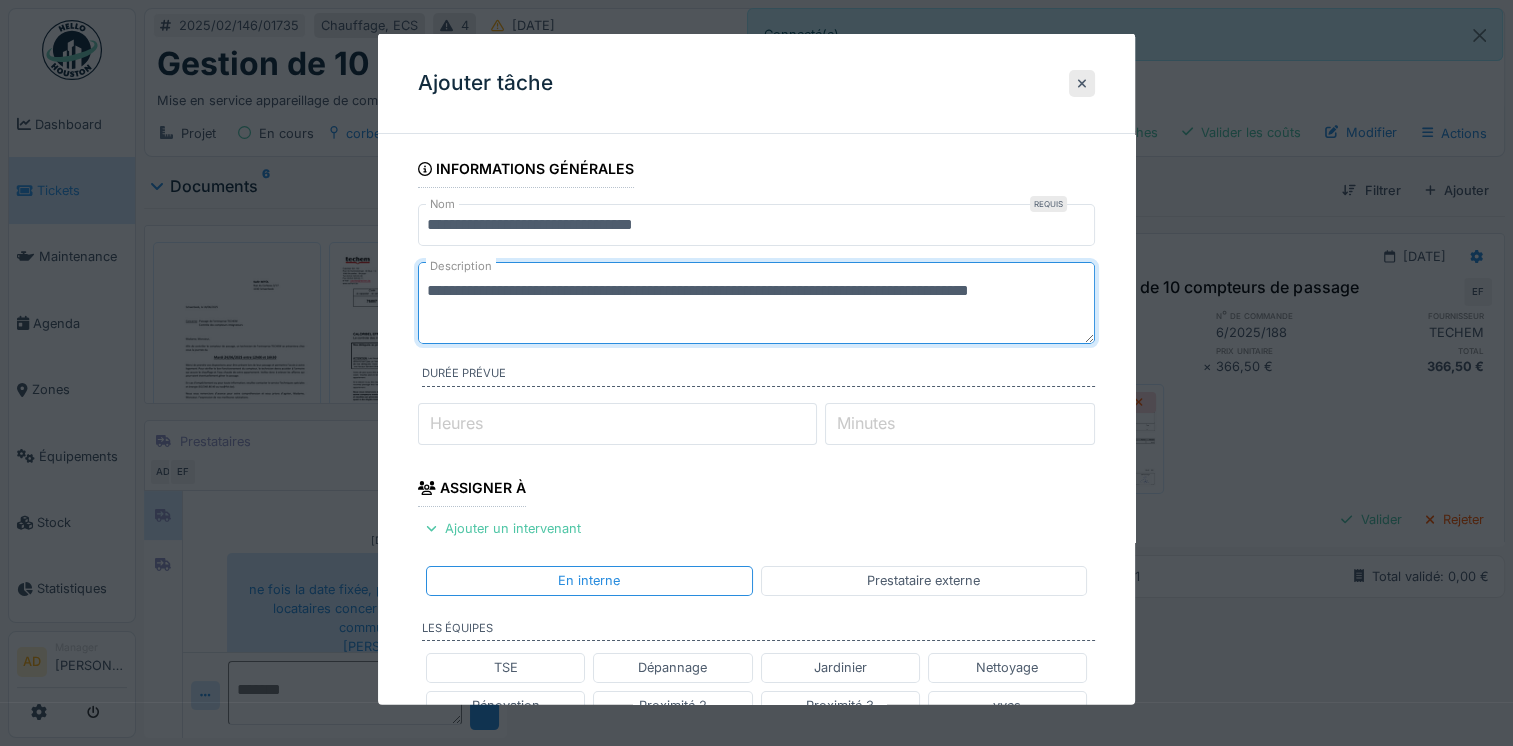 drag, startPoint x: 500, startPoint y: 316, endPoint x: 419, endPoint y: 279, distance: 89.050545 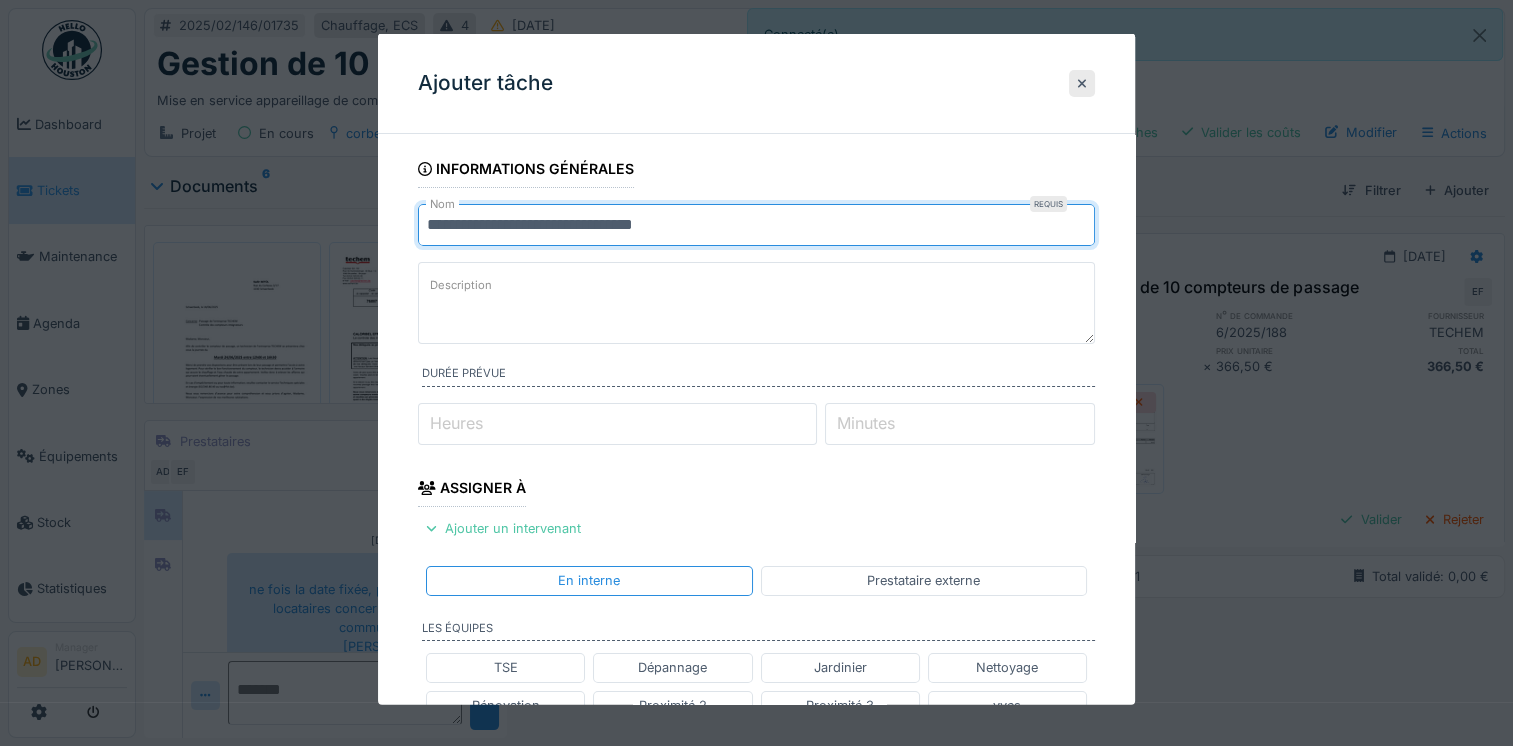drag, startPoint x: 732, startPoint y: 226, endPoint x: 304, endPoint y: 226, distance: 428 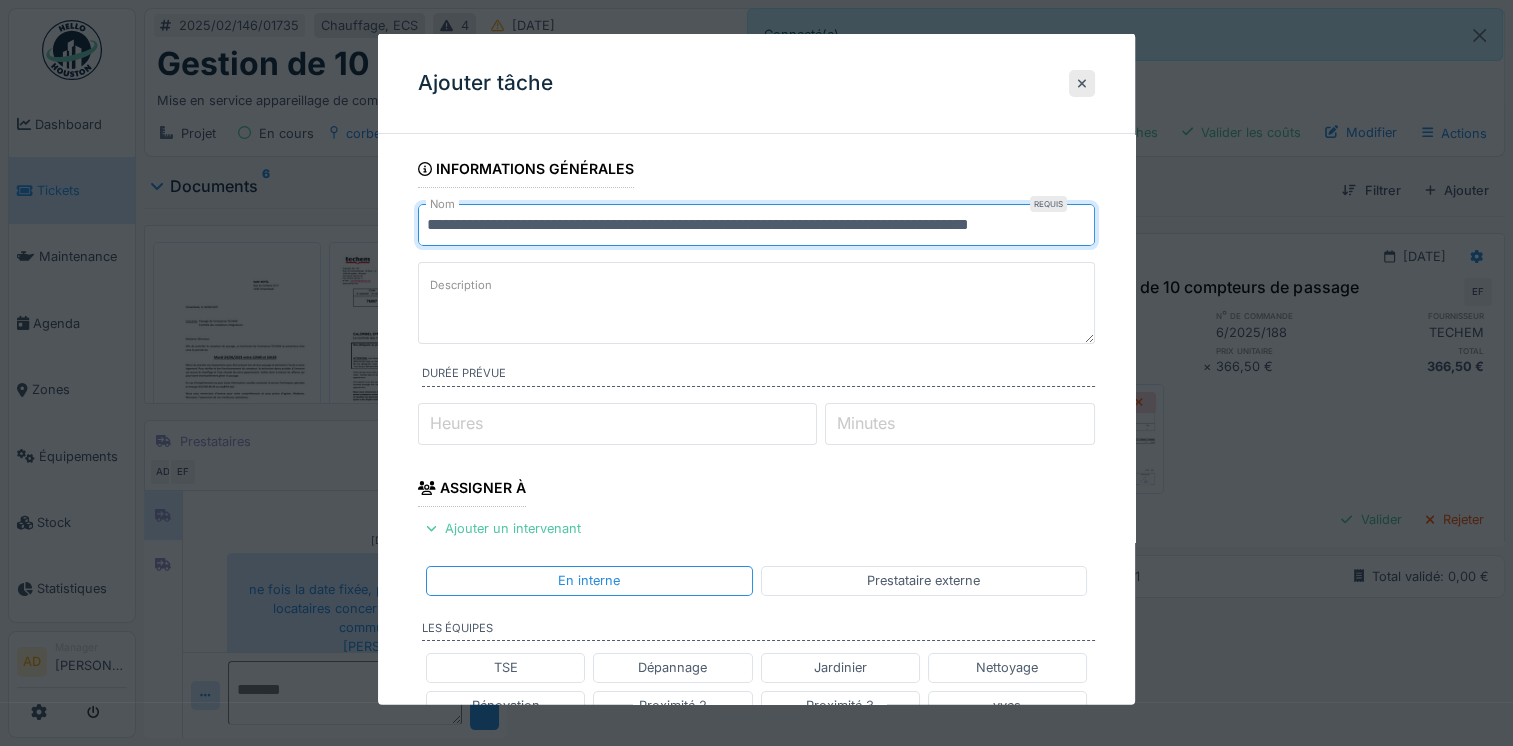 scroll, scrollTop: 0, scrollLeft: 56, axis: horizontal 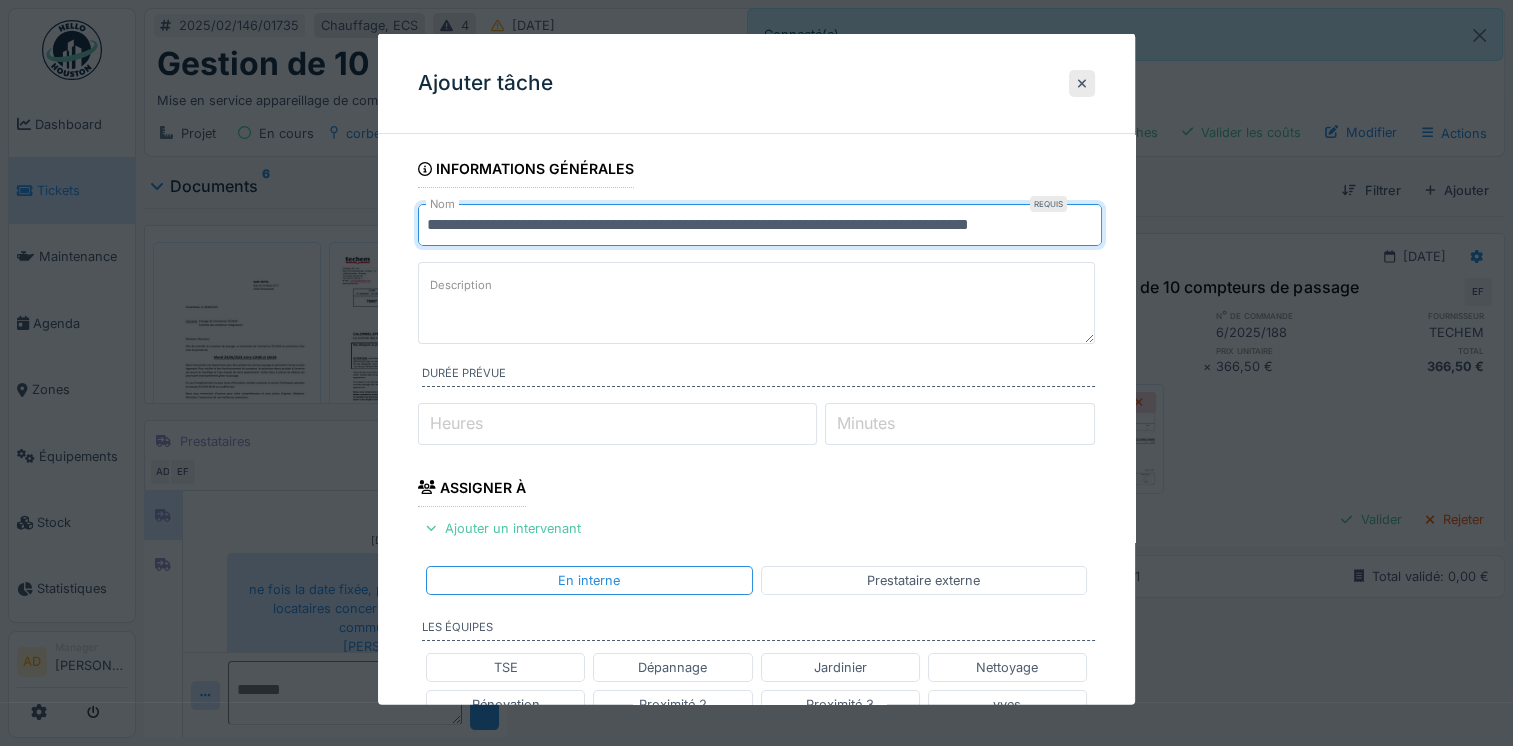 drag, startPoint x: 444, startPoint y: 226, endPoint x: 353, endPoint y: 221, distance: 91.13726 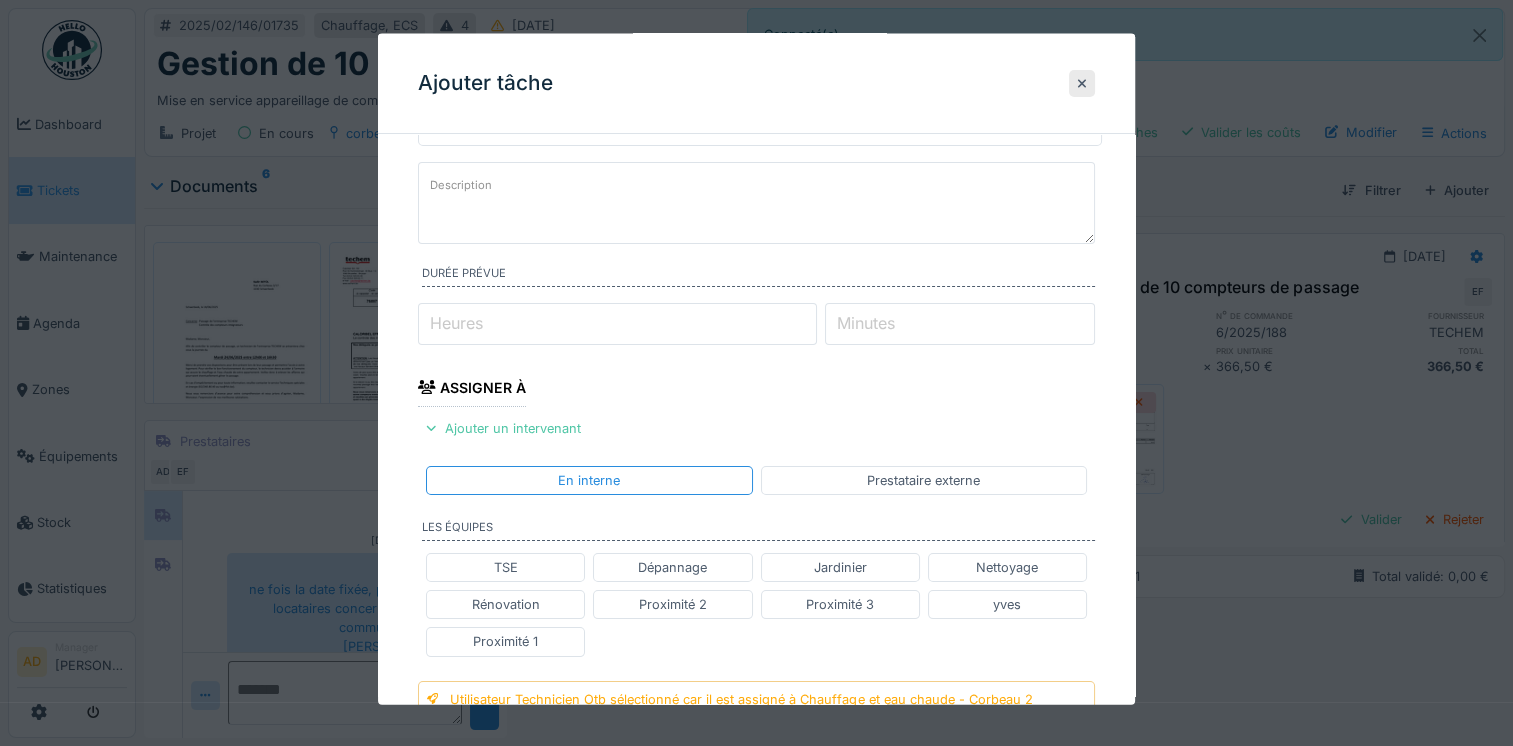 scroll, scrollTop: 200, scrollLeft: 0, axis: vertical 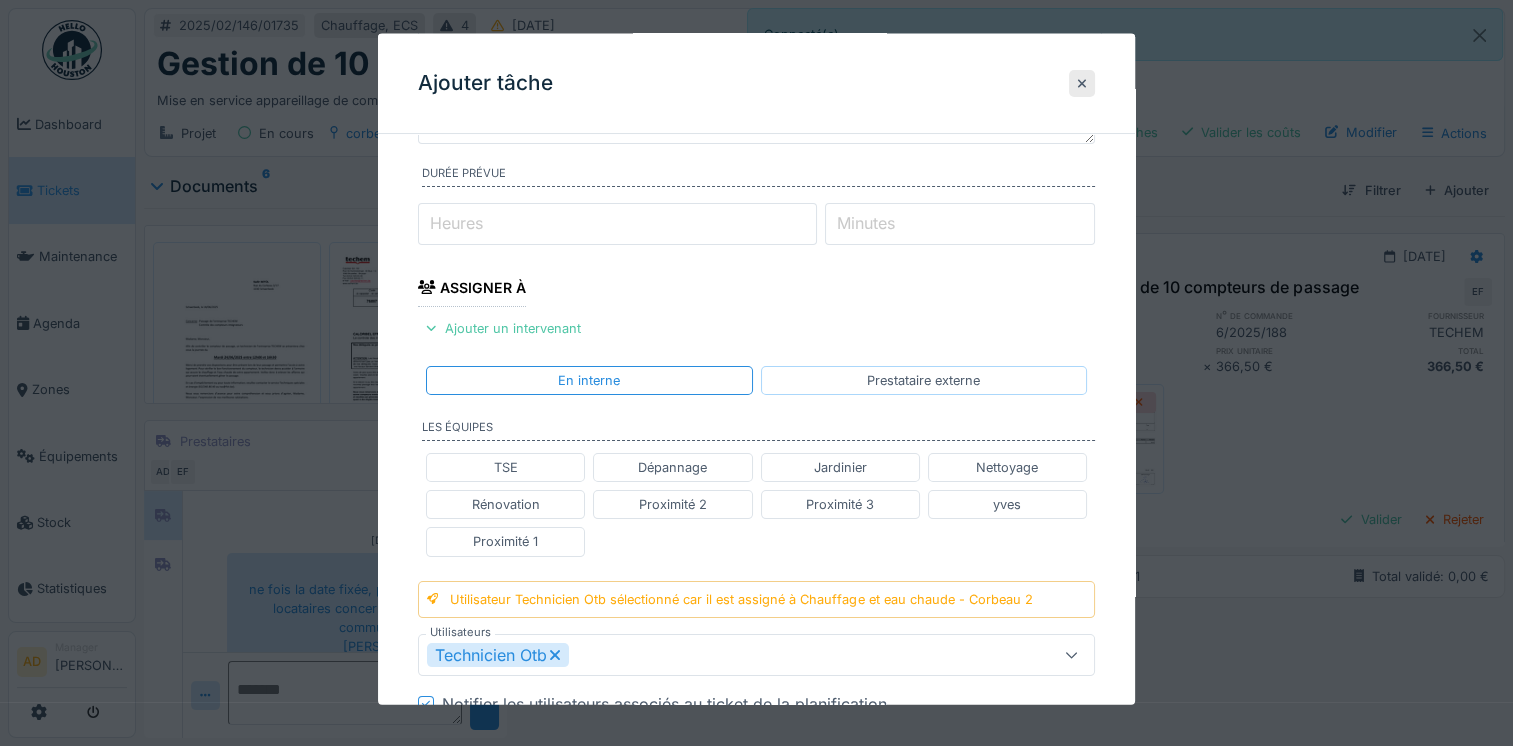click on "Prestataire externe" at bounding box center (923, 380) 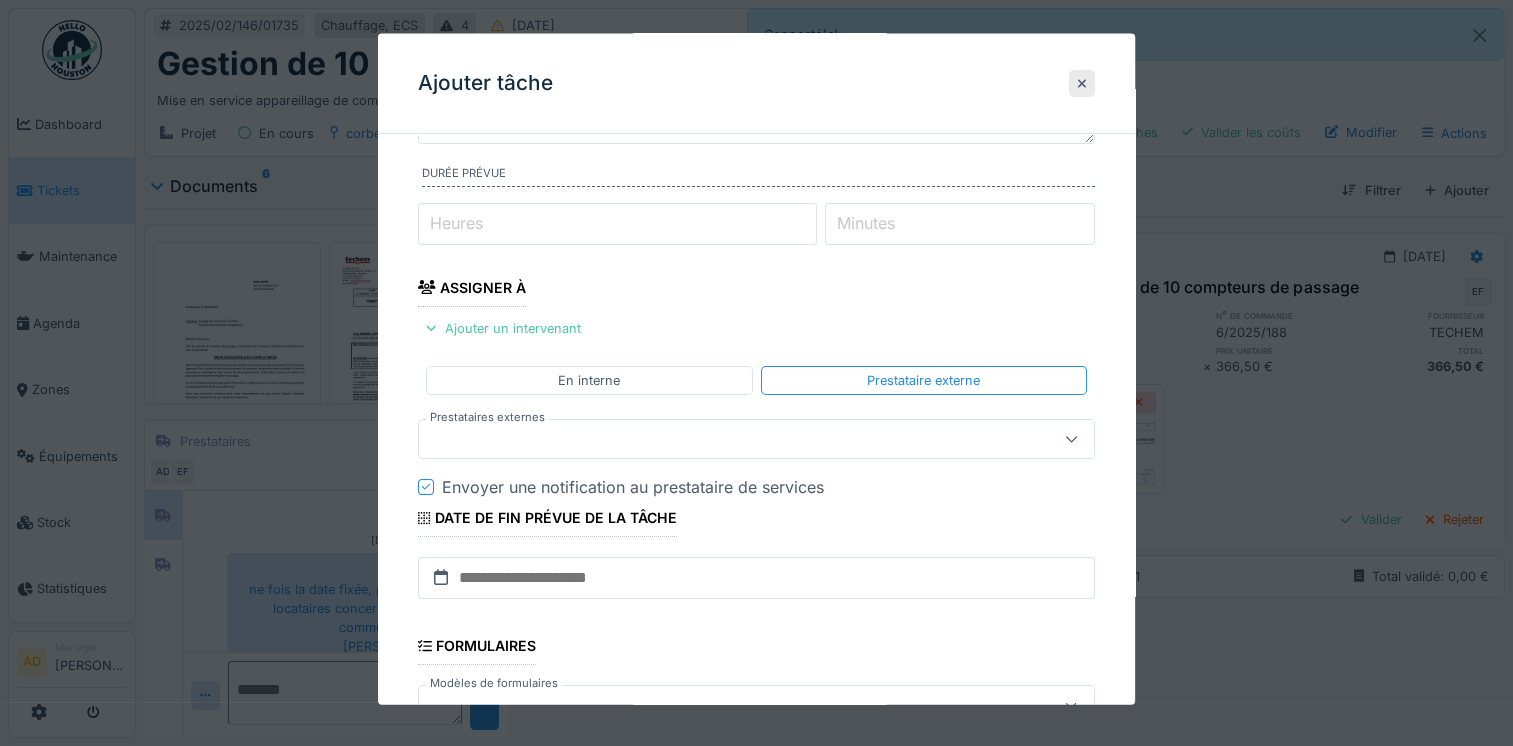 click at bounding box center [722, 439] 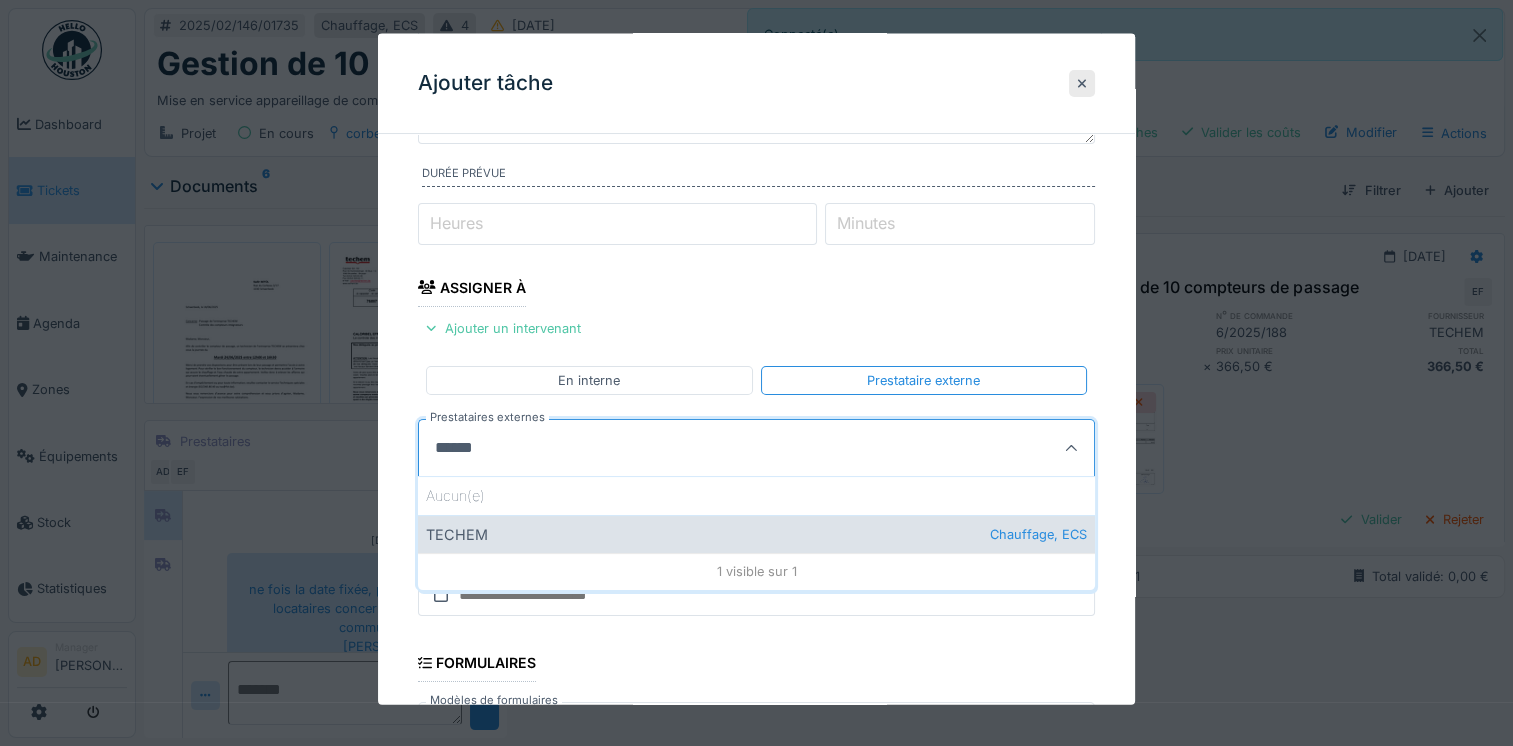 type on "******" 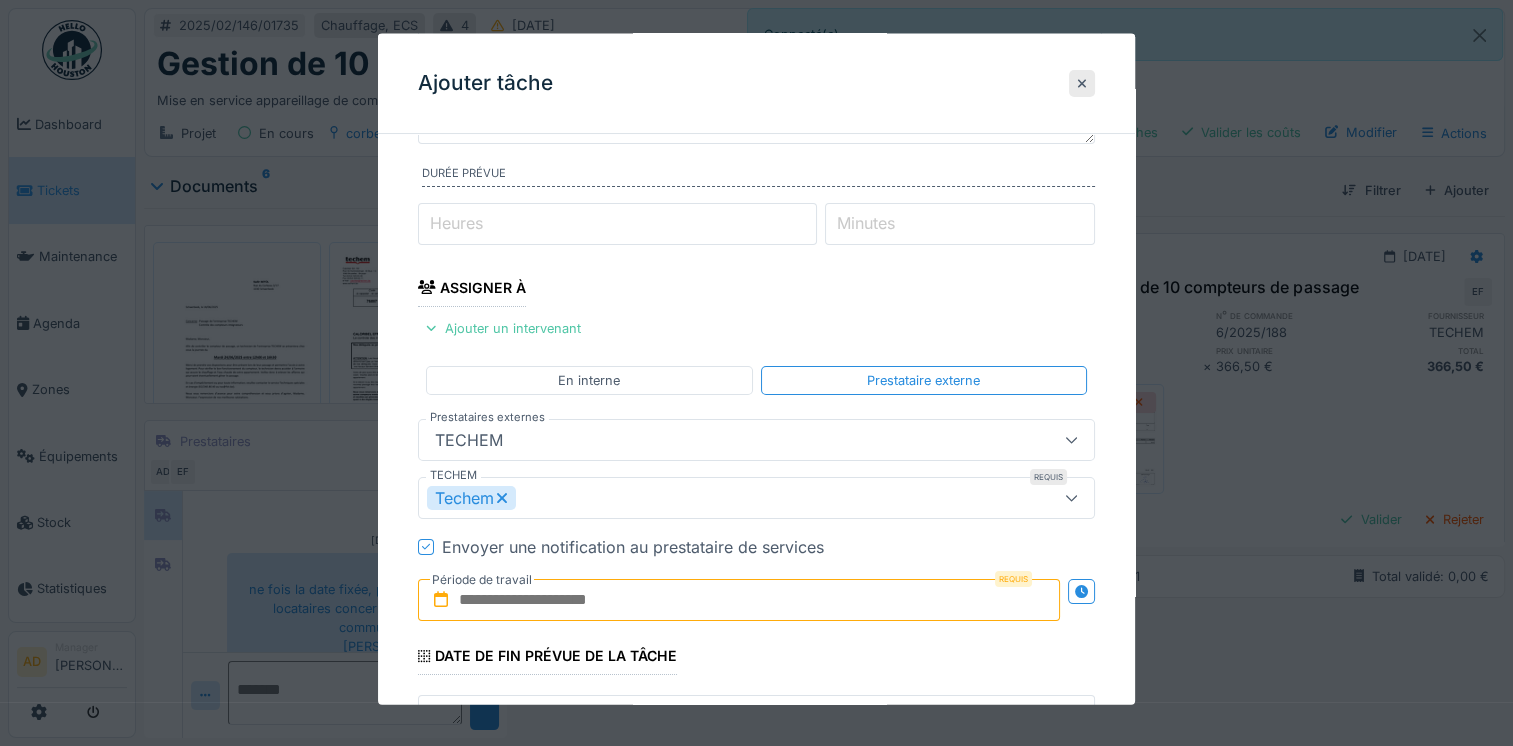 click at bounding box center (739, 600) 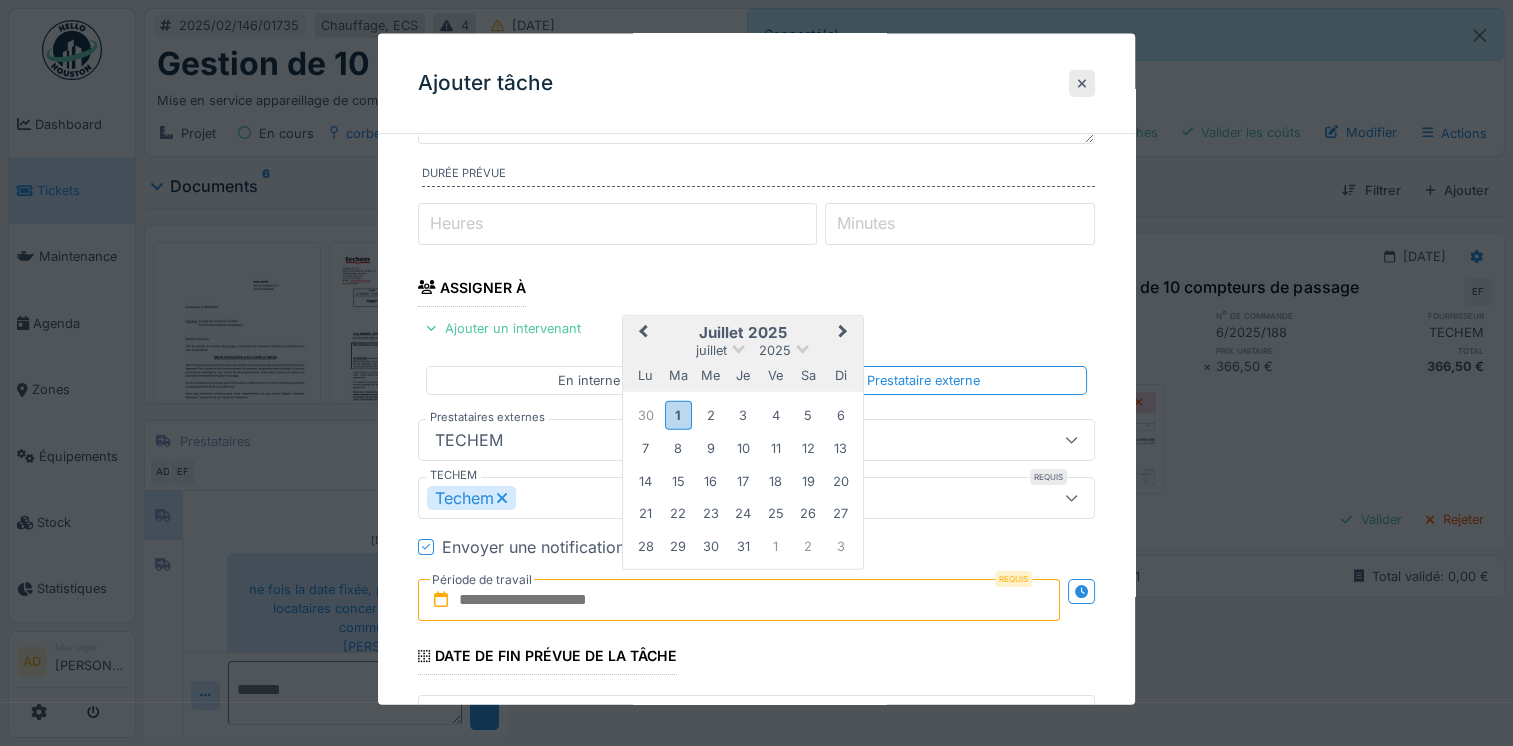 click on "juillet 2025" at bounding box center (743, 332) 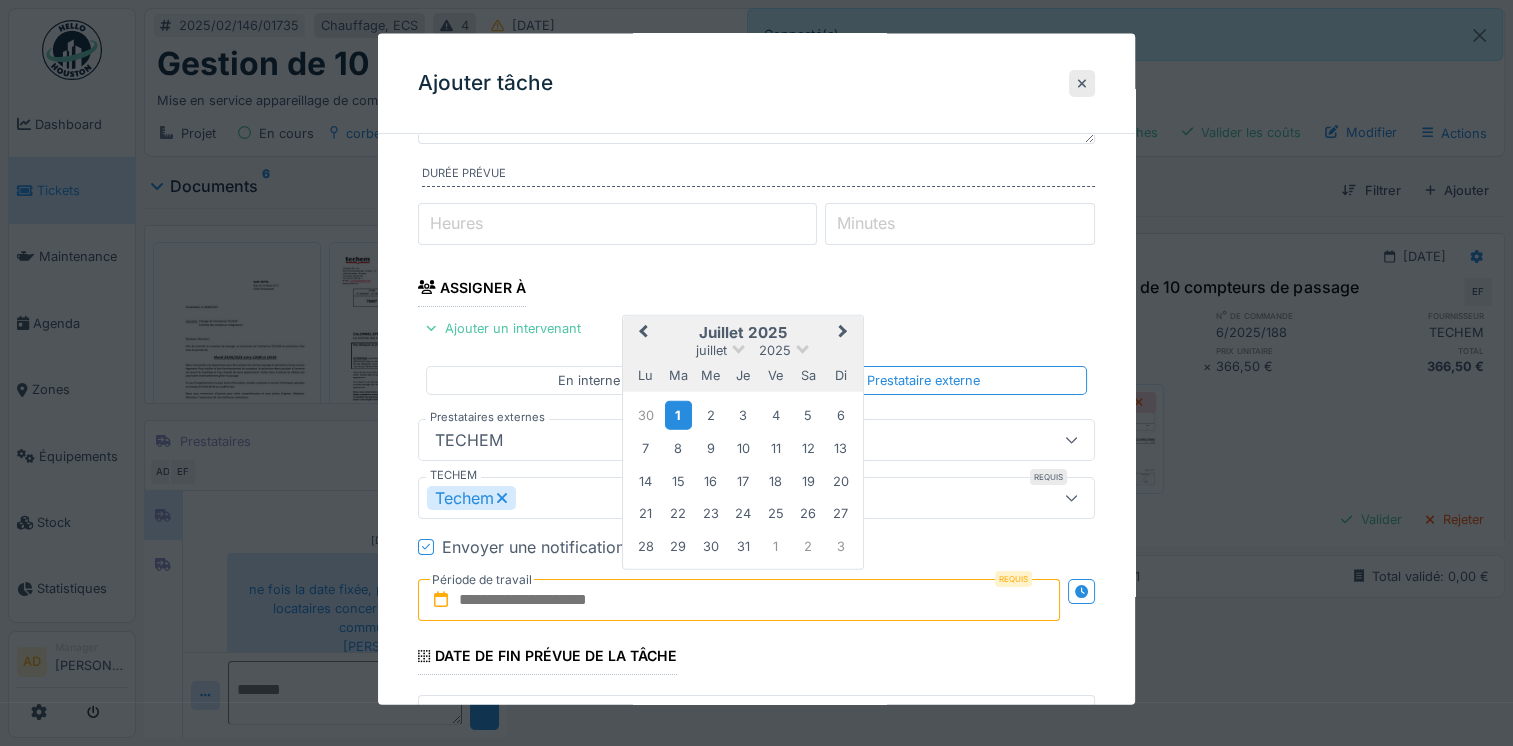click on "1" at bounding box center (678, 414) 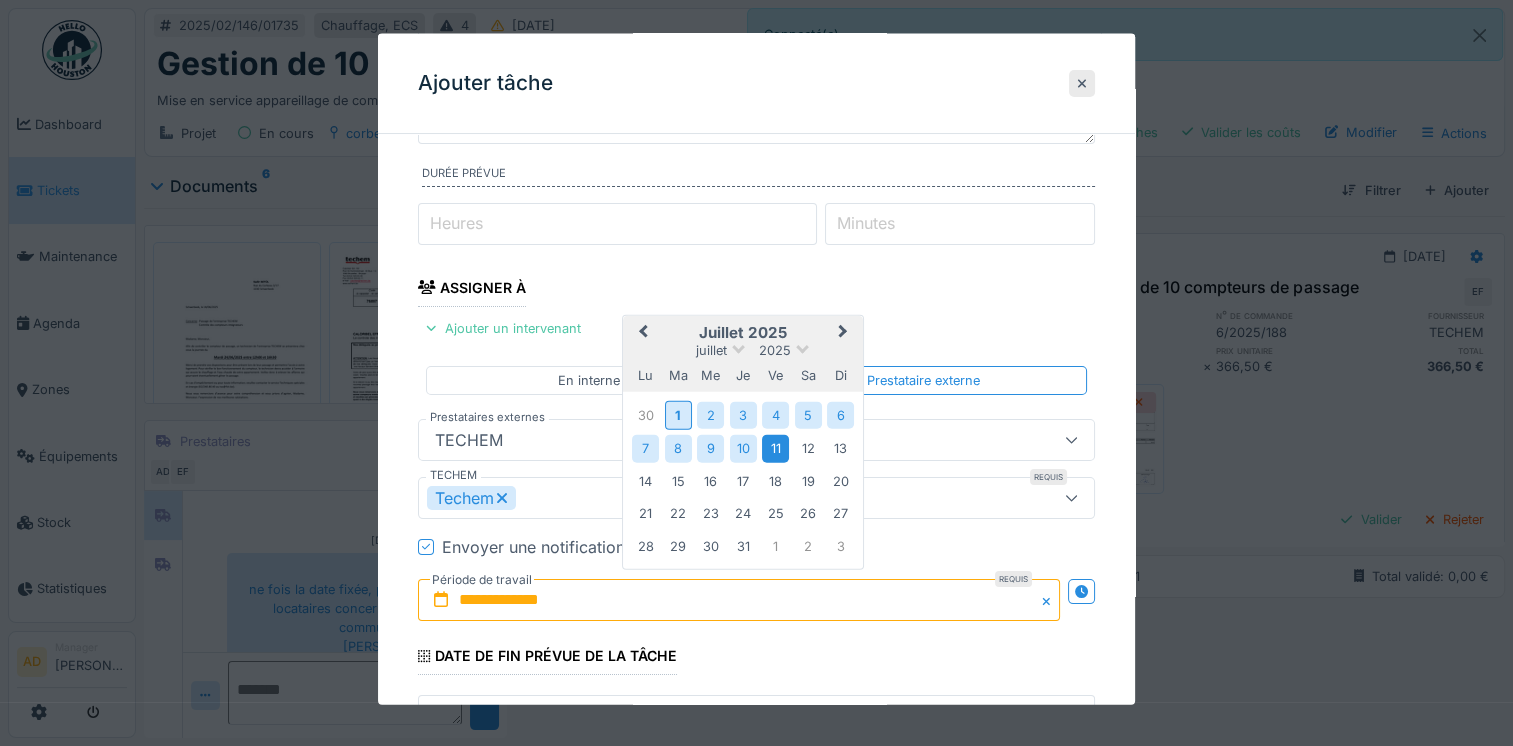 click on "11" at bounding box center (775, 447) 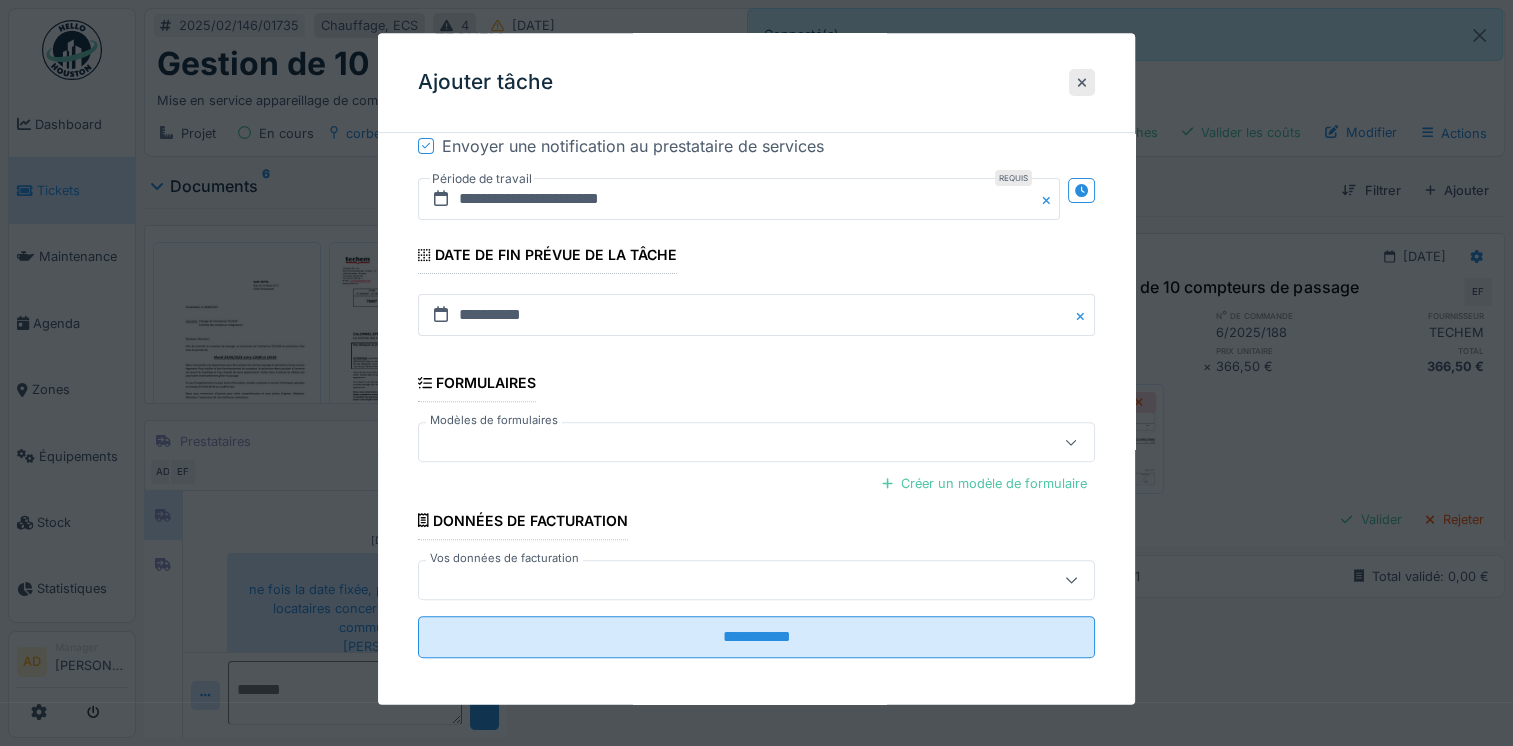 scroll, scrollTop: 604, scrollLeft: 0, axis: vertical 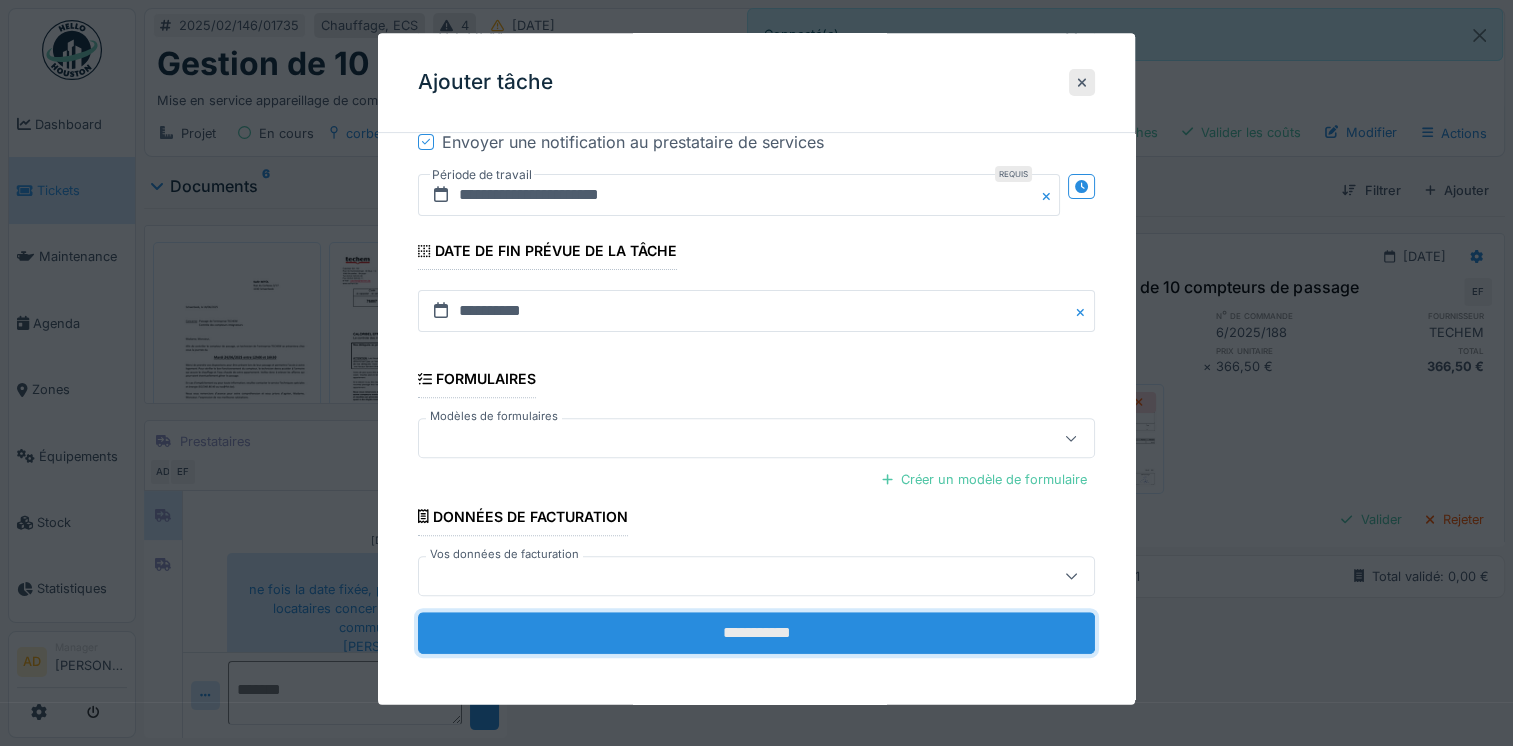 click on "**********" at bounding box center (756, 633) 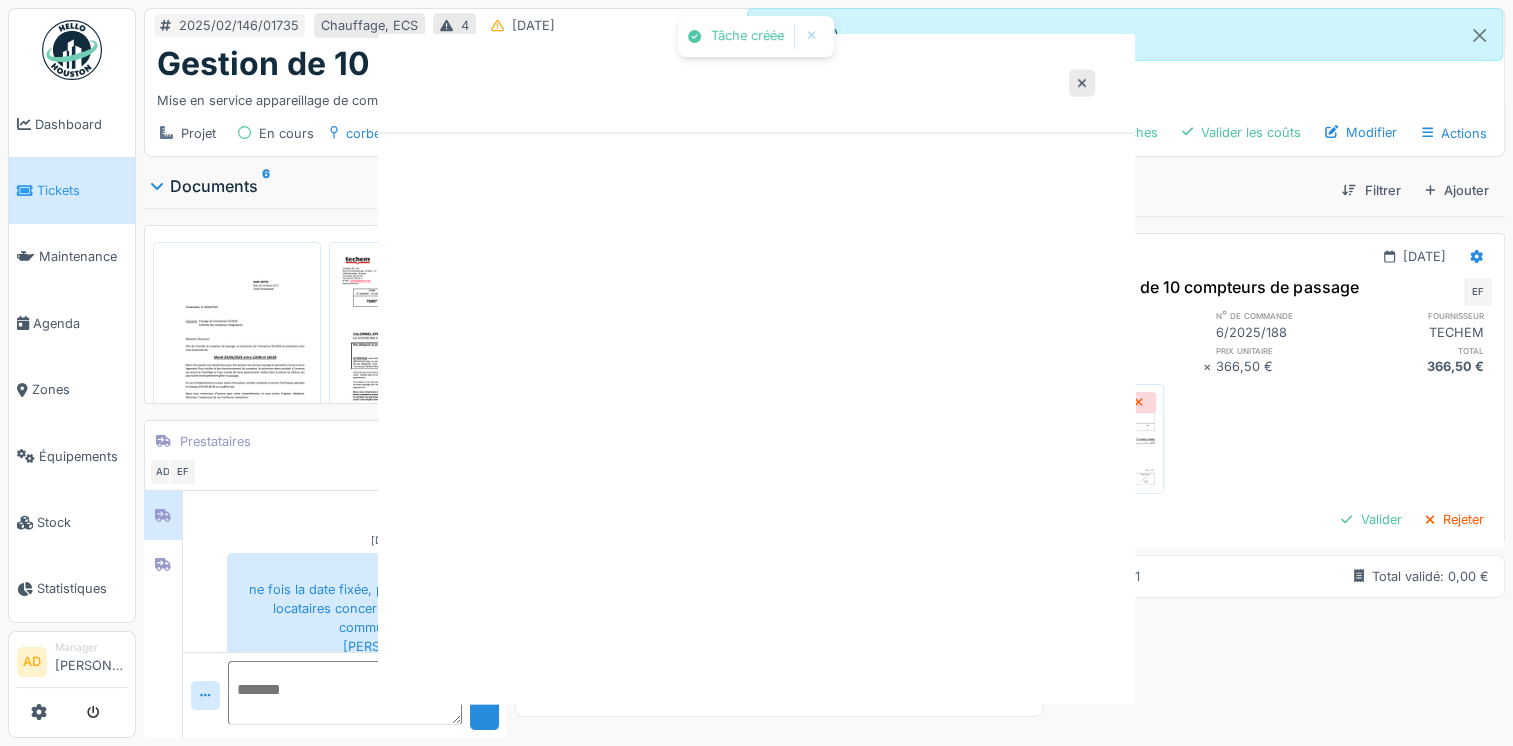 scroll, scrollTop: 0, scrollLeft: 0, axis: both 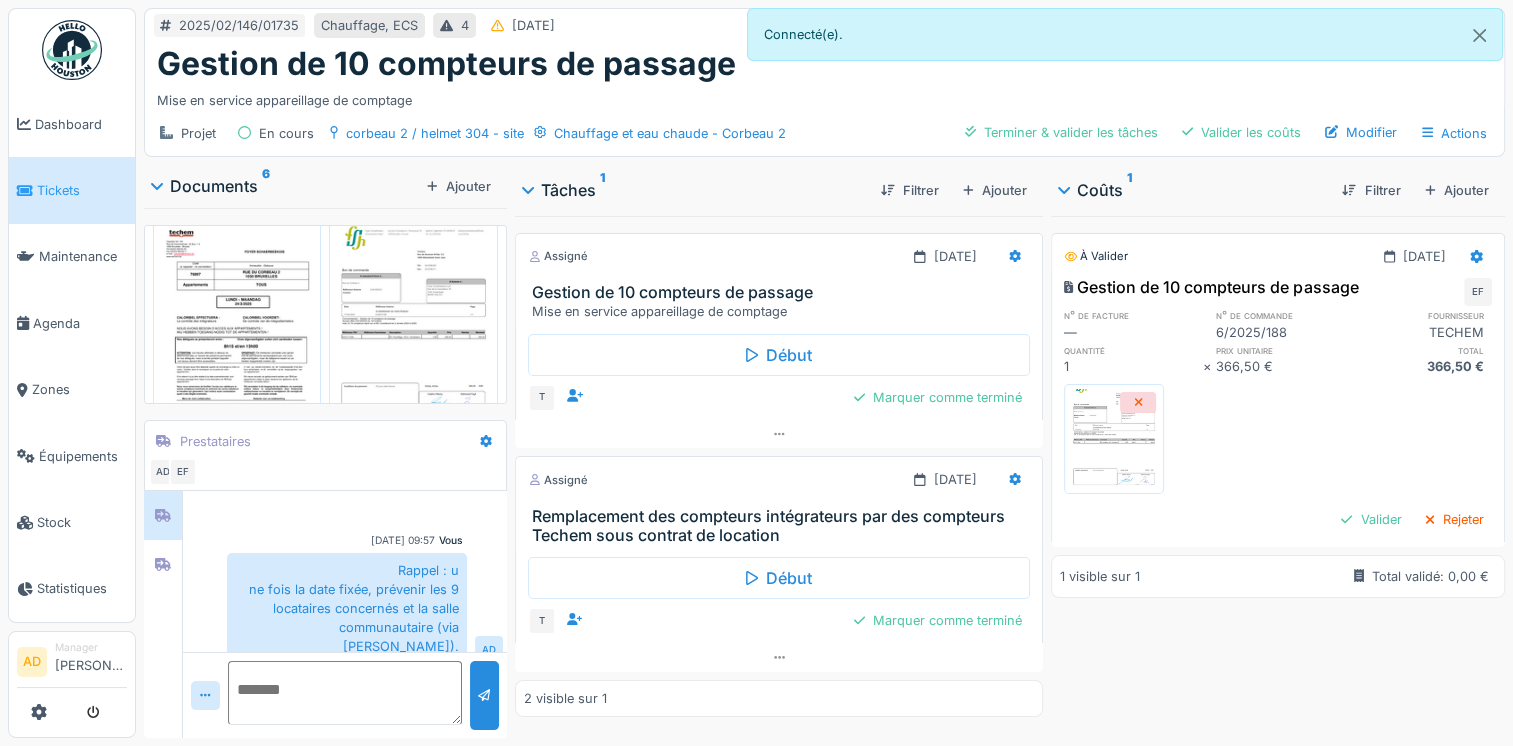 click at bounding box center (413, 332) 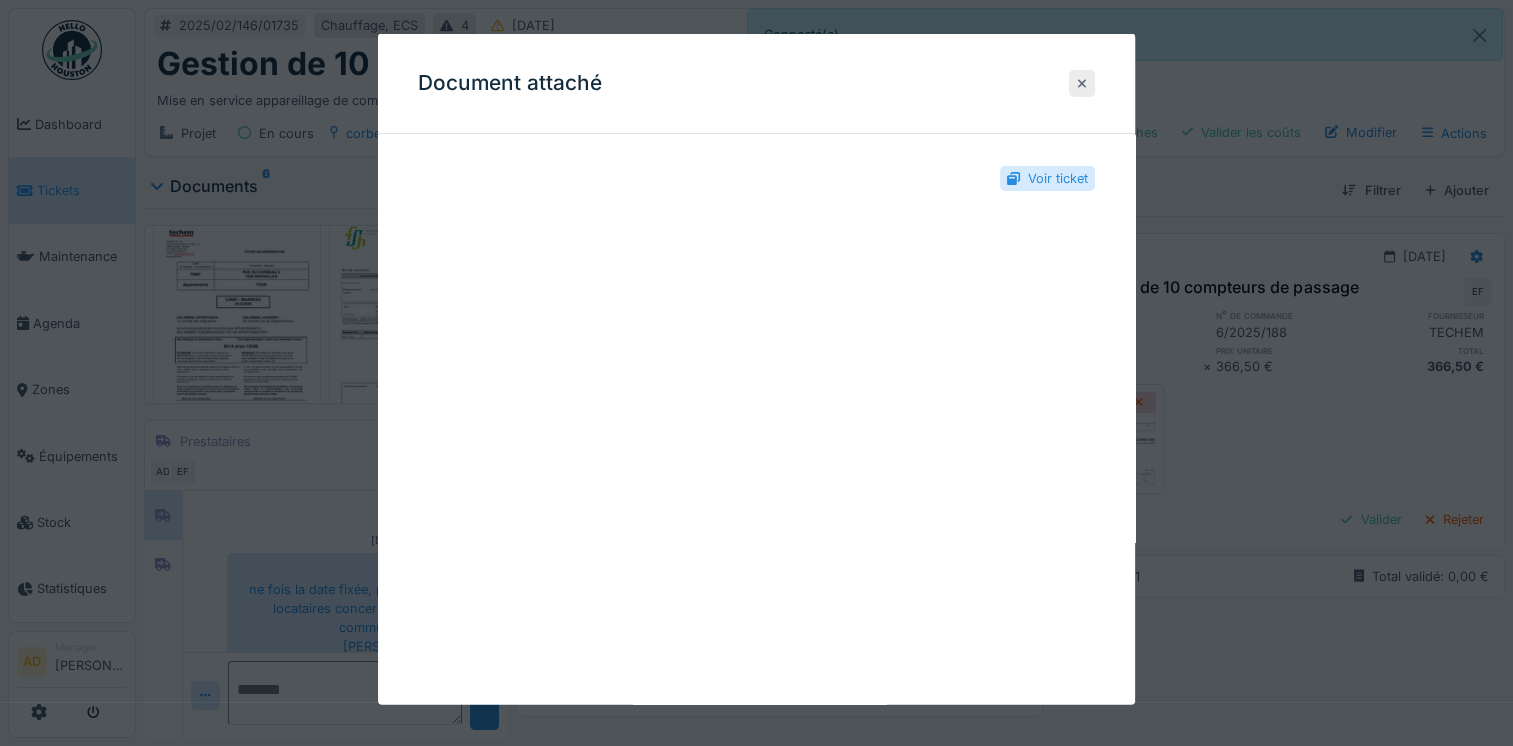click at bounding box center [1082, 82] 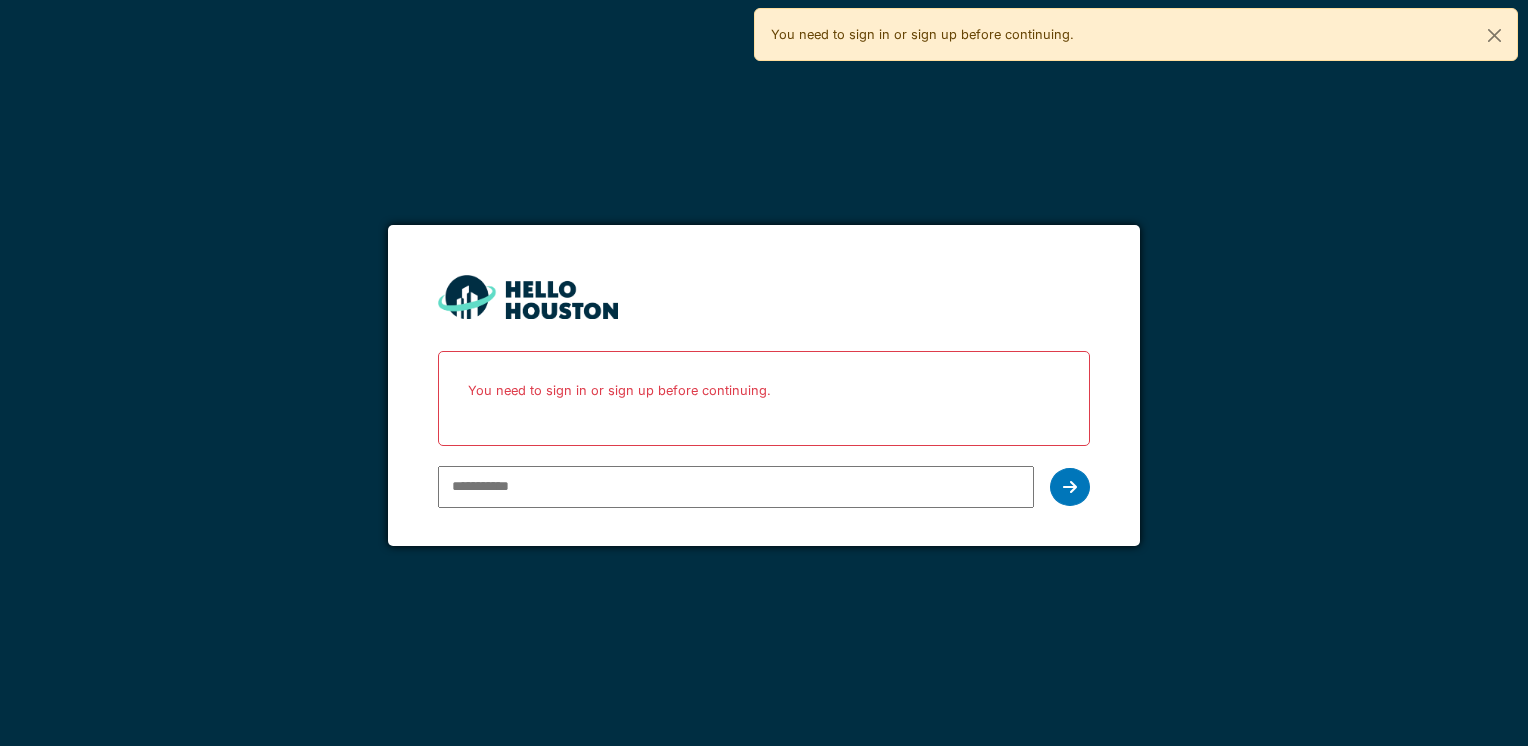scroll, scrollTop: 0, scrollLeft: 0, axis: both 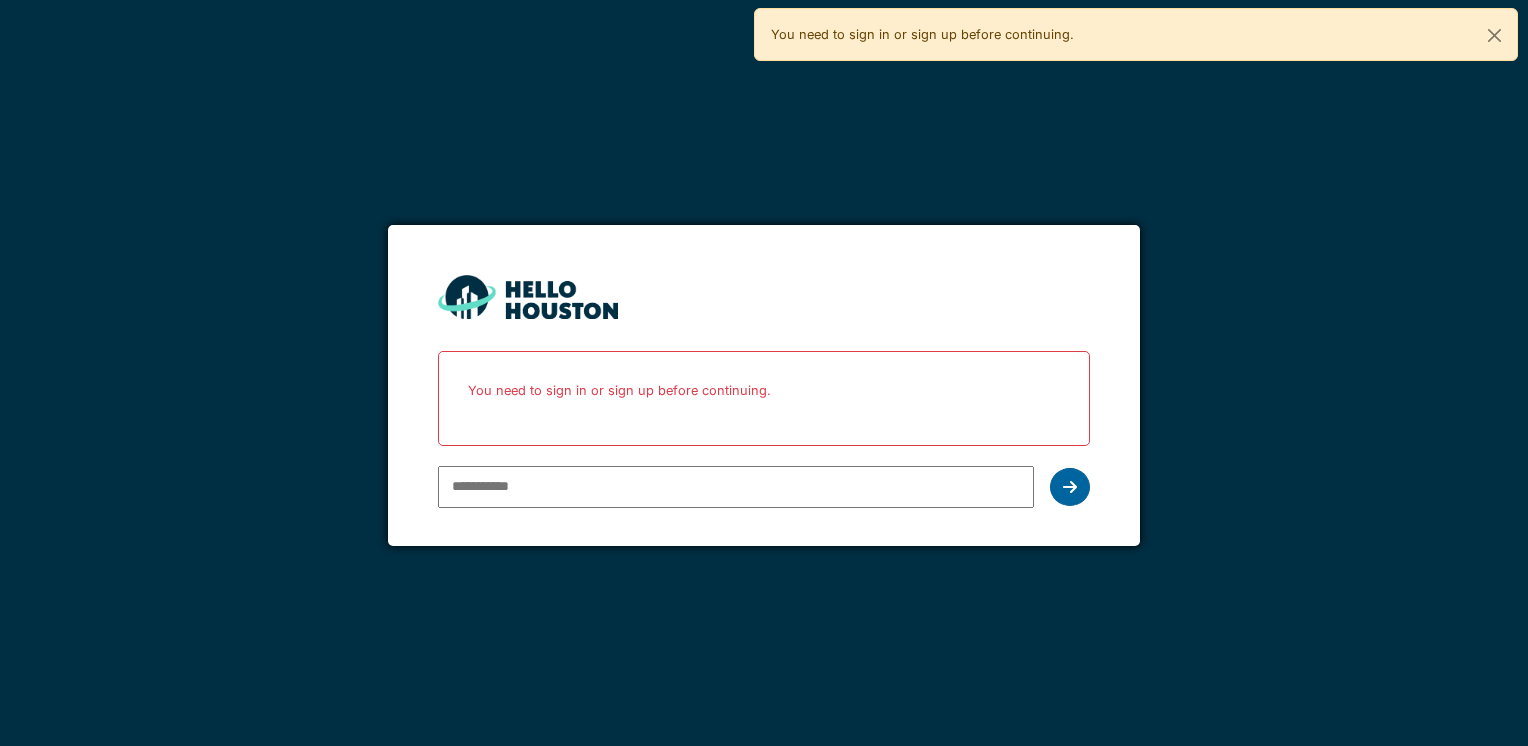 type on "**********" 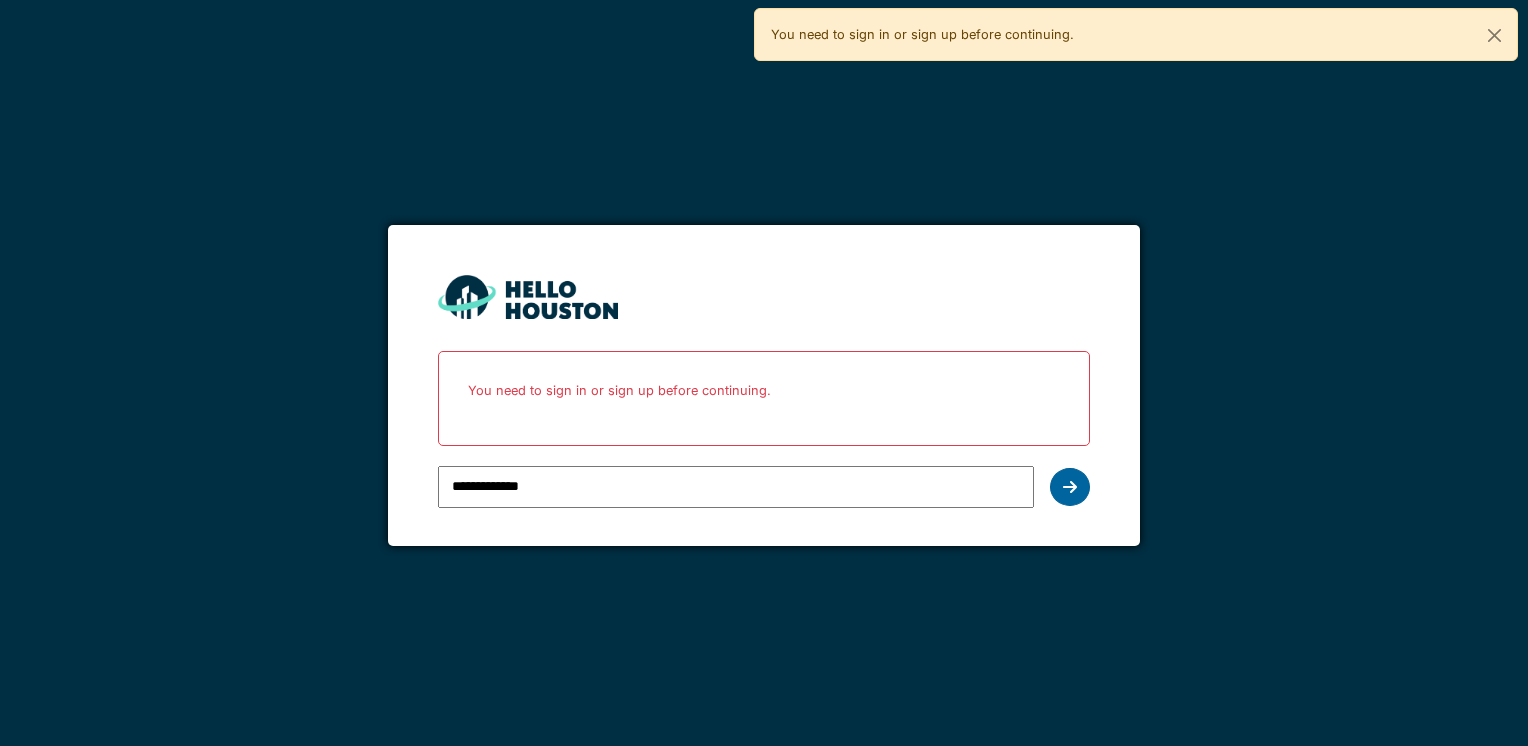 click at bounding box center (1070, 487) 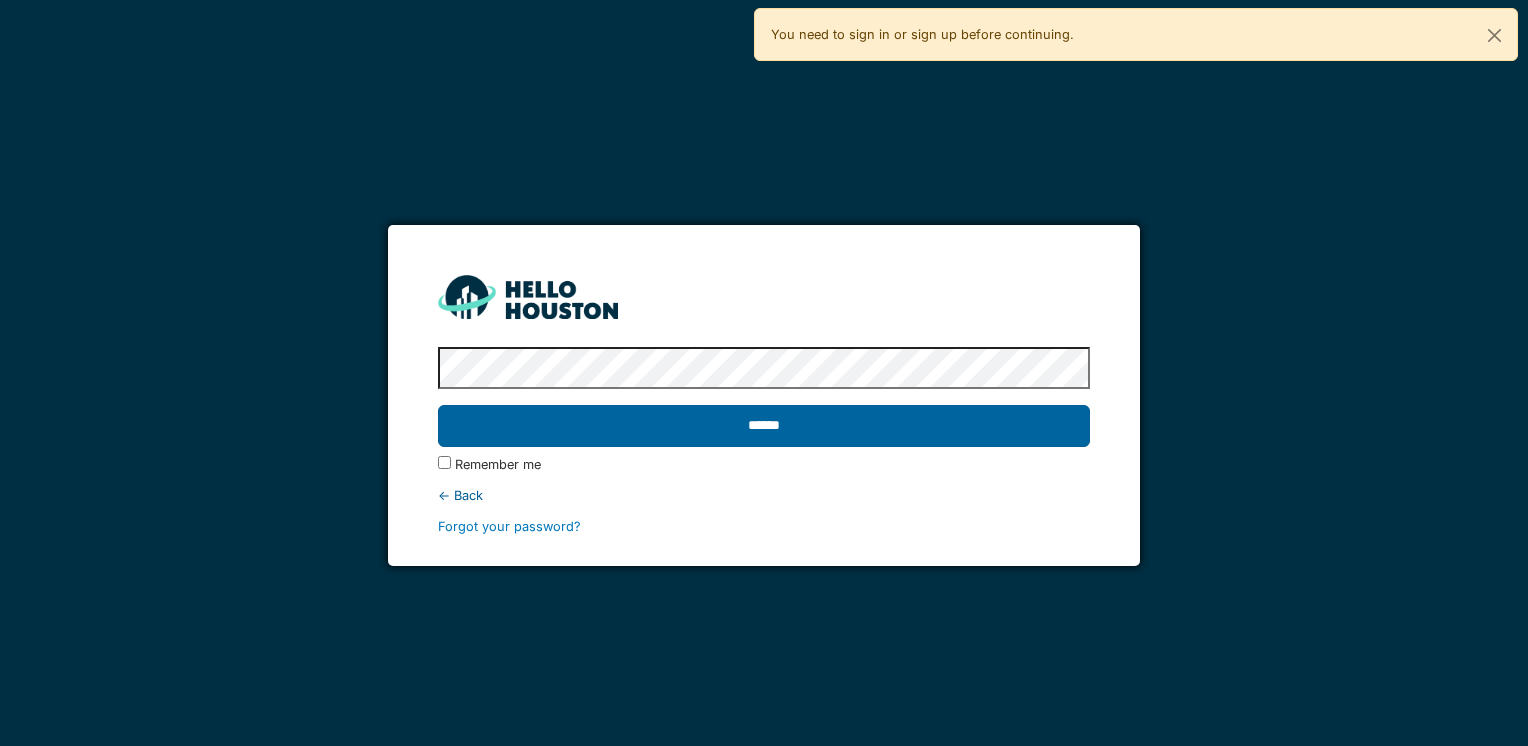 click on "******" at bounding box center [763, 426] 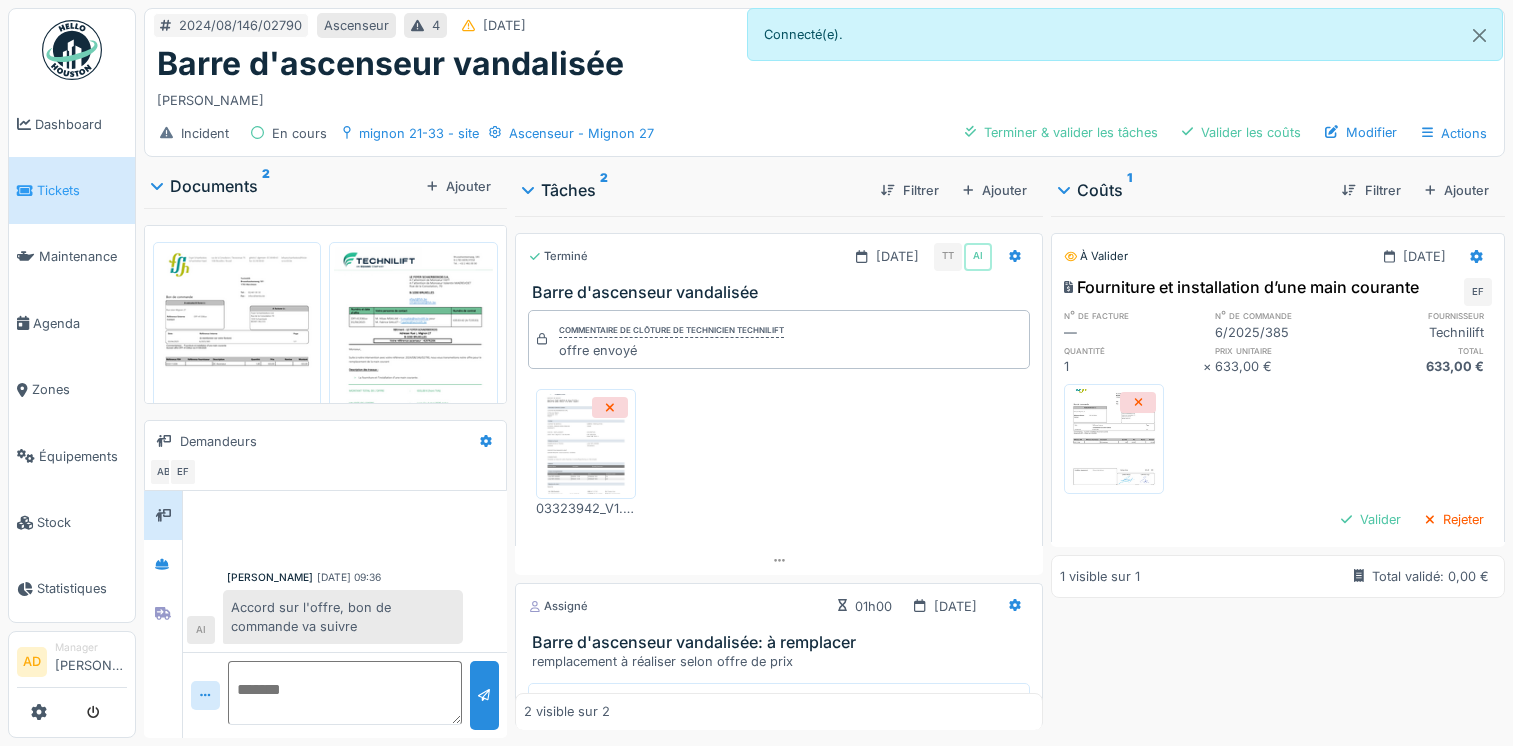scroll, scrollTop: 0, scrollLeft: 0, axis: both 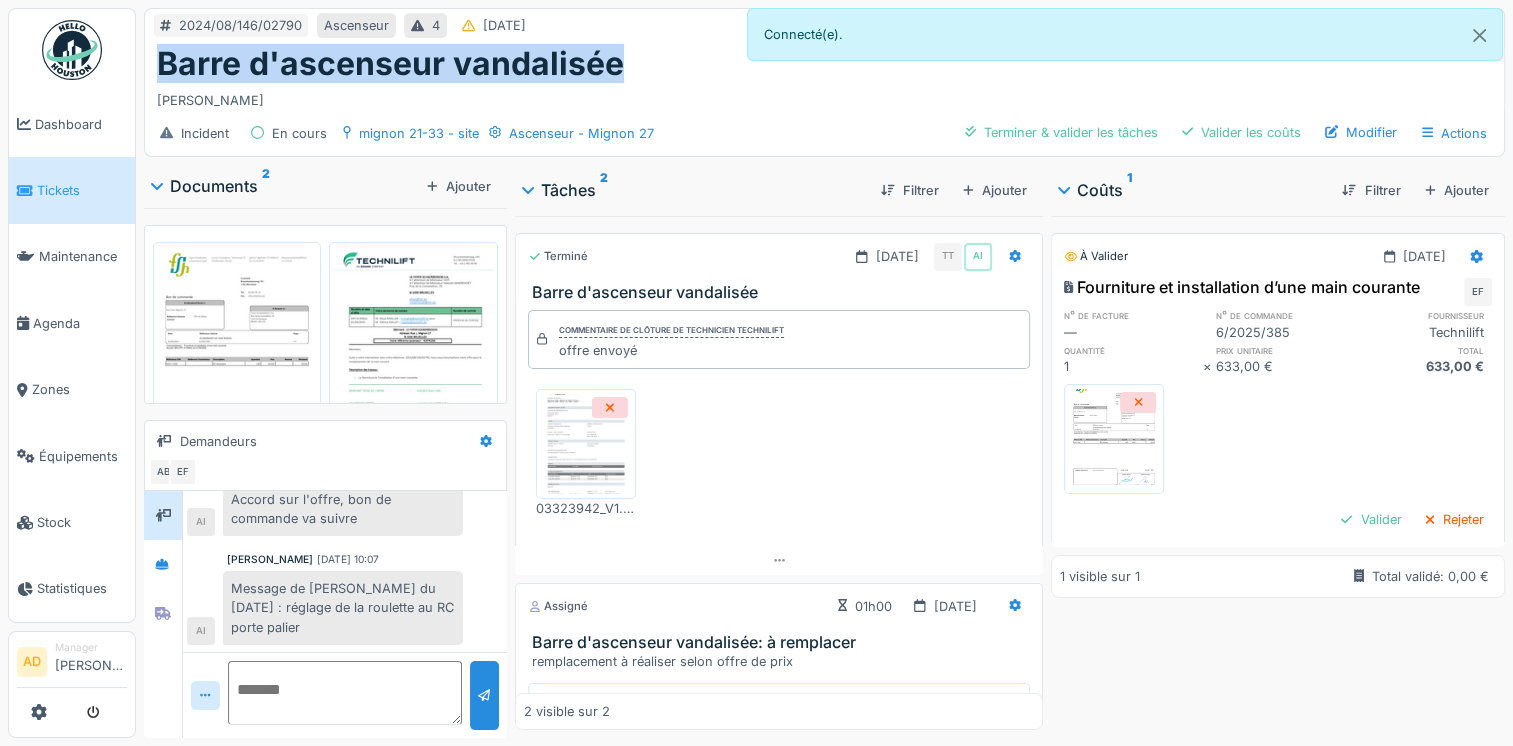 drag, startPoint x: 158, startPoint y: 63, endPoint x: 633, endPoint y: 77, distance: 475.20627 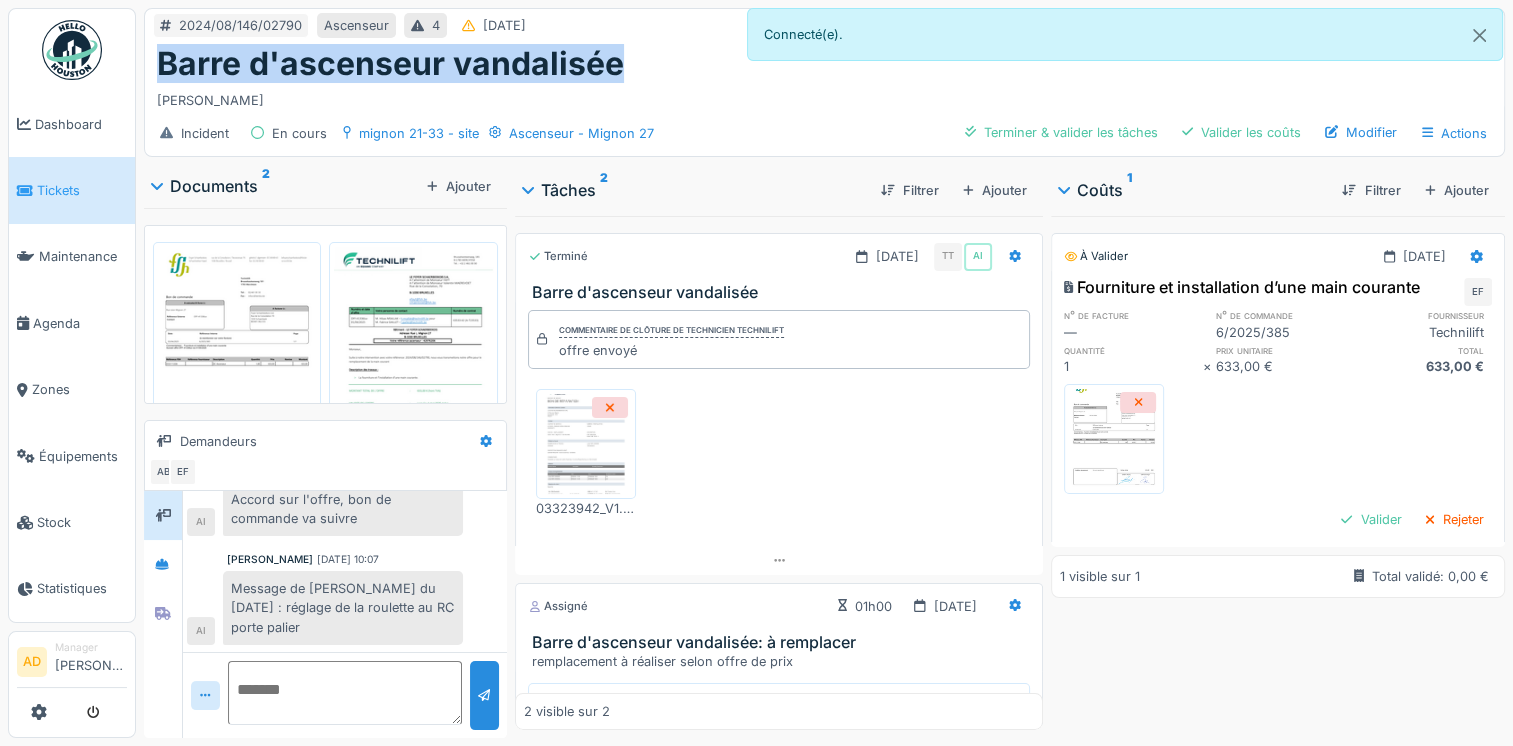 drag, startPoint x: 633, startPoint y: 77, endPoint x: 592, endPoint y: 62, distance: 43.65776 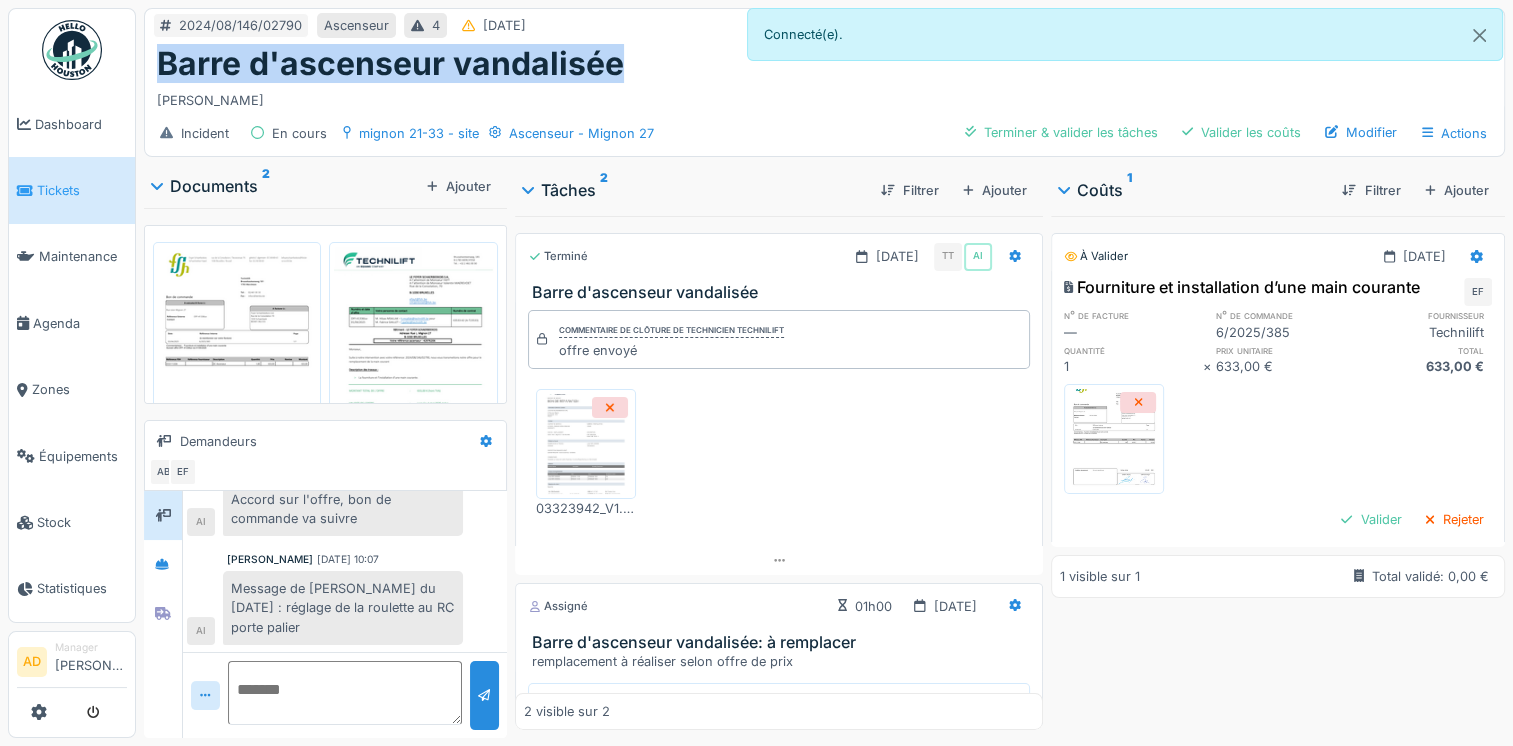 scroll, scrollTop: 111, scrollLeft: 0, axis: vertical 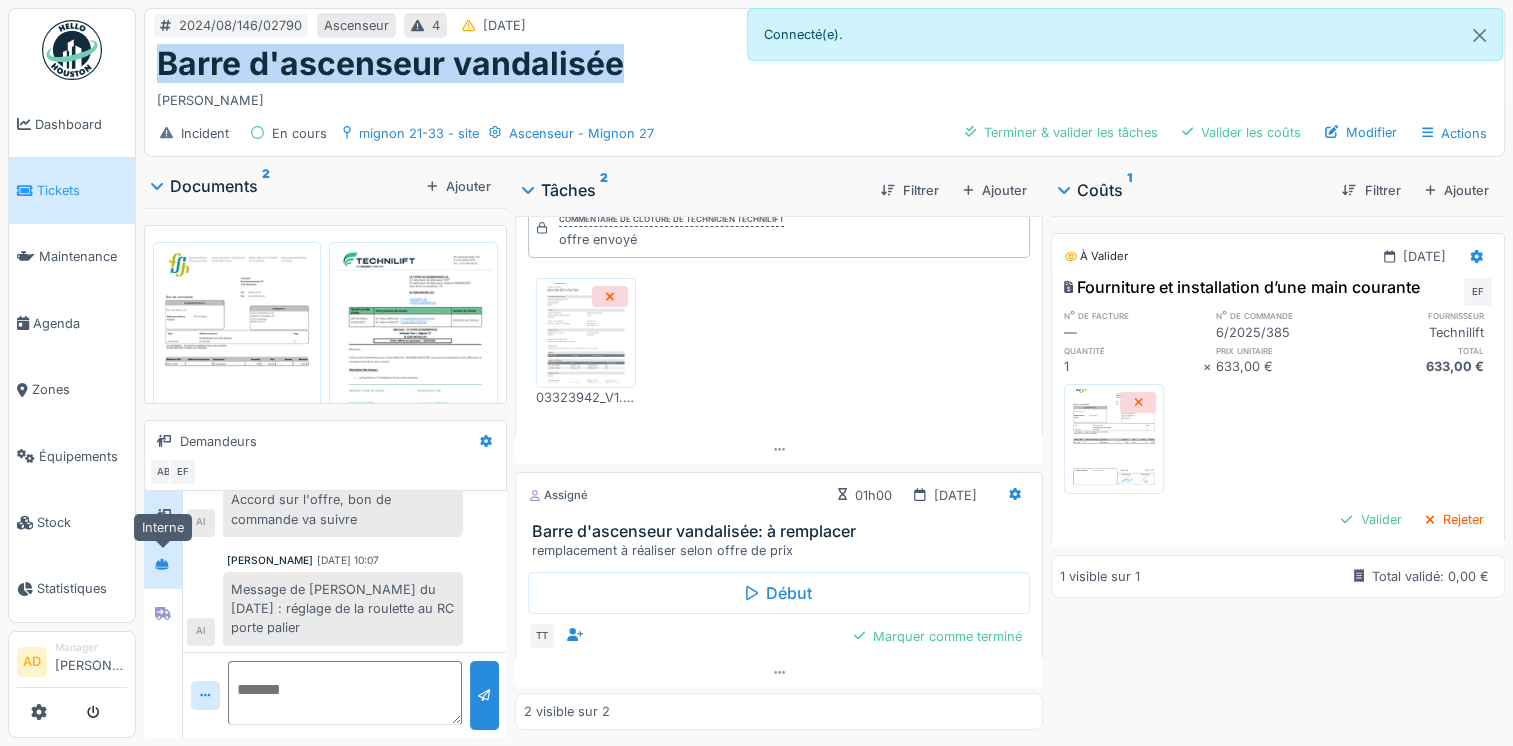 click 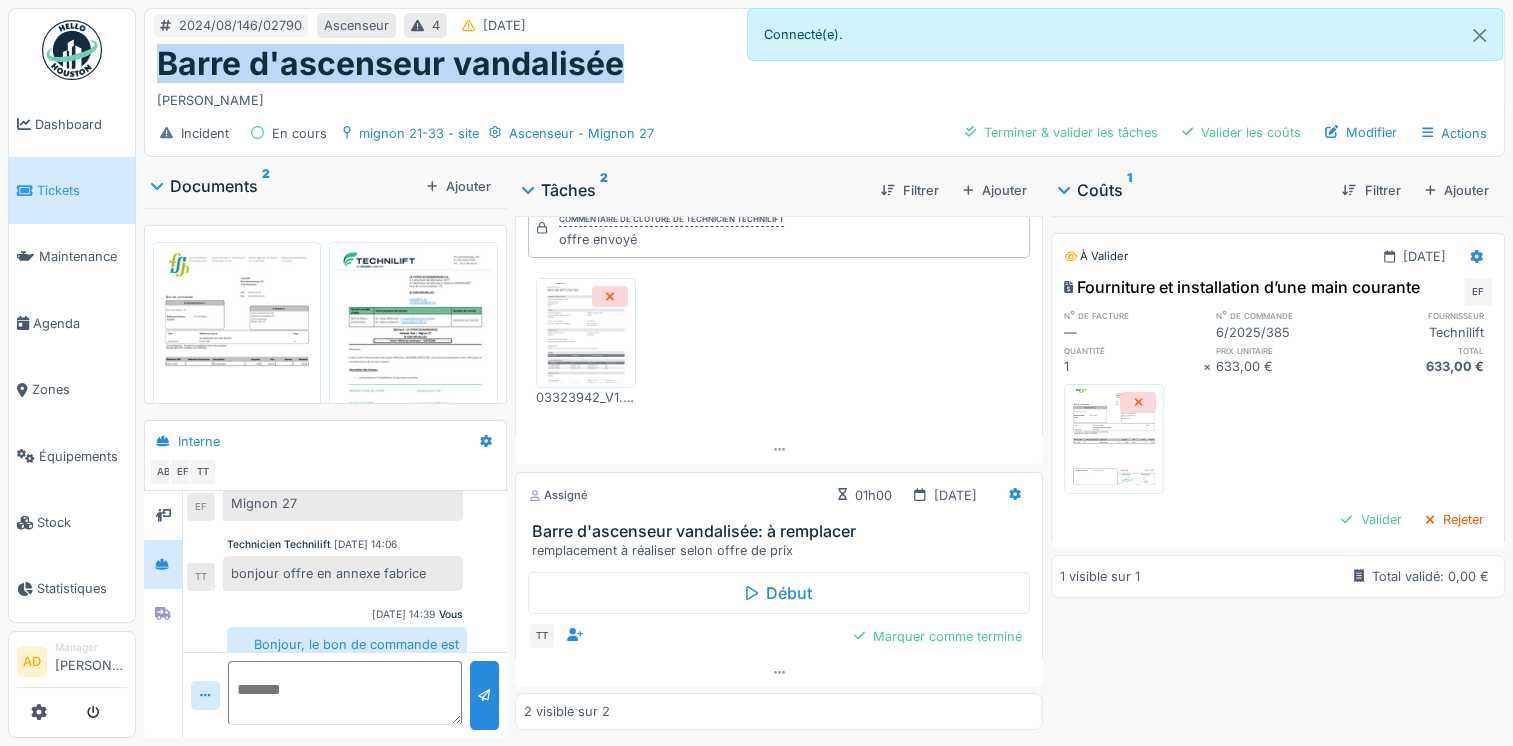 scroll, scrollTop: 588, scrollLeft: 0, axis: vertical 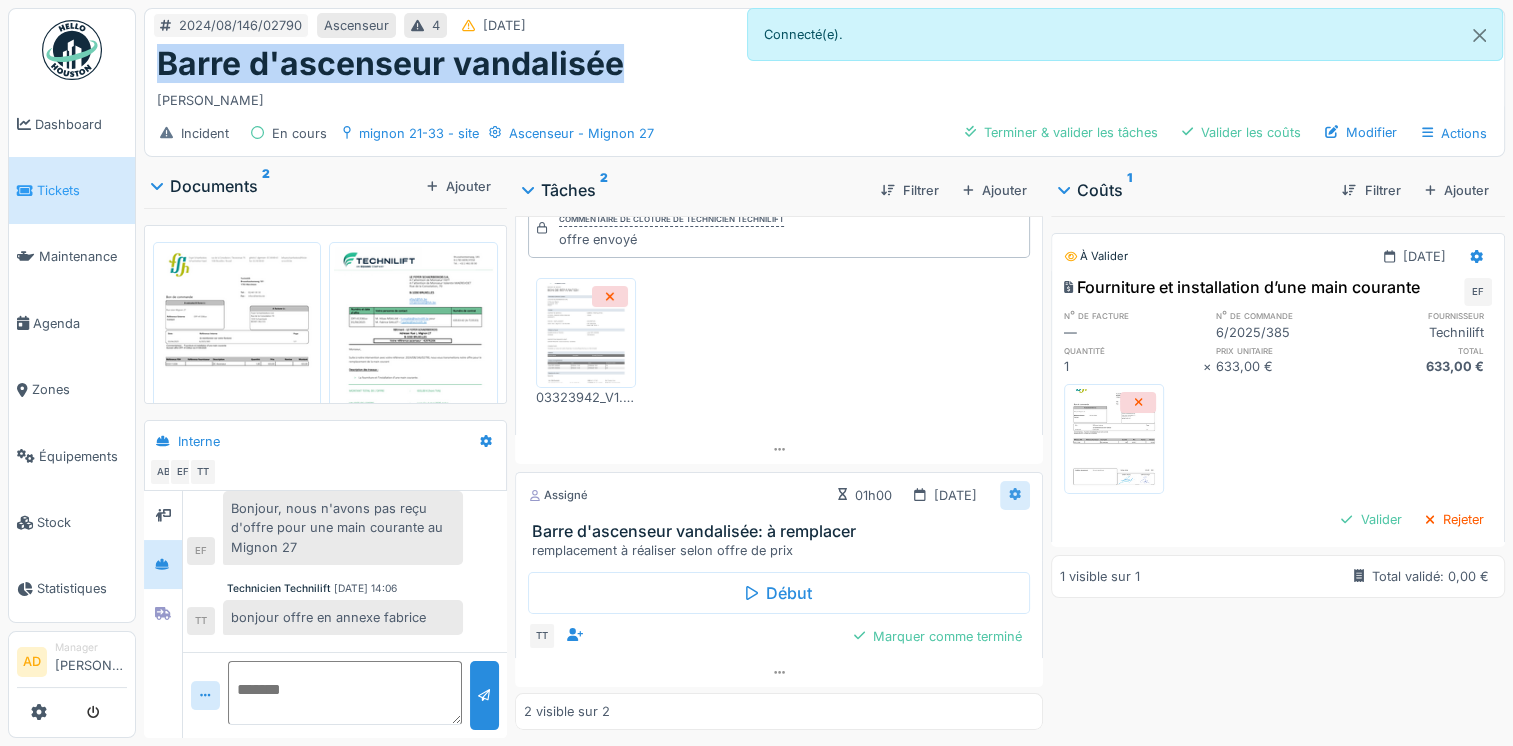 click at bounding box center (1015, 495) 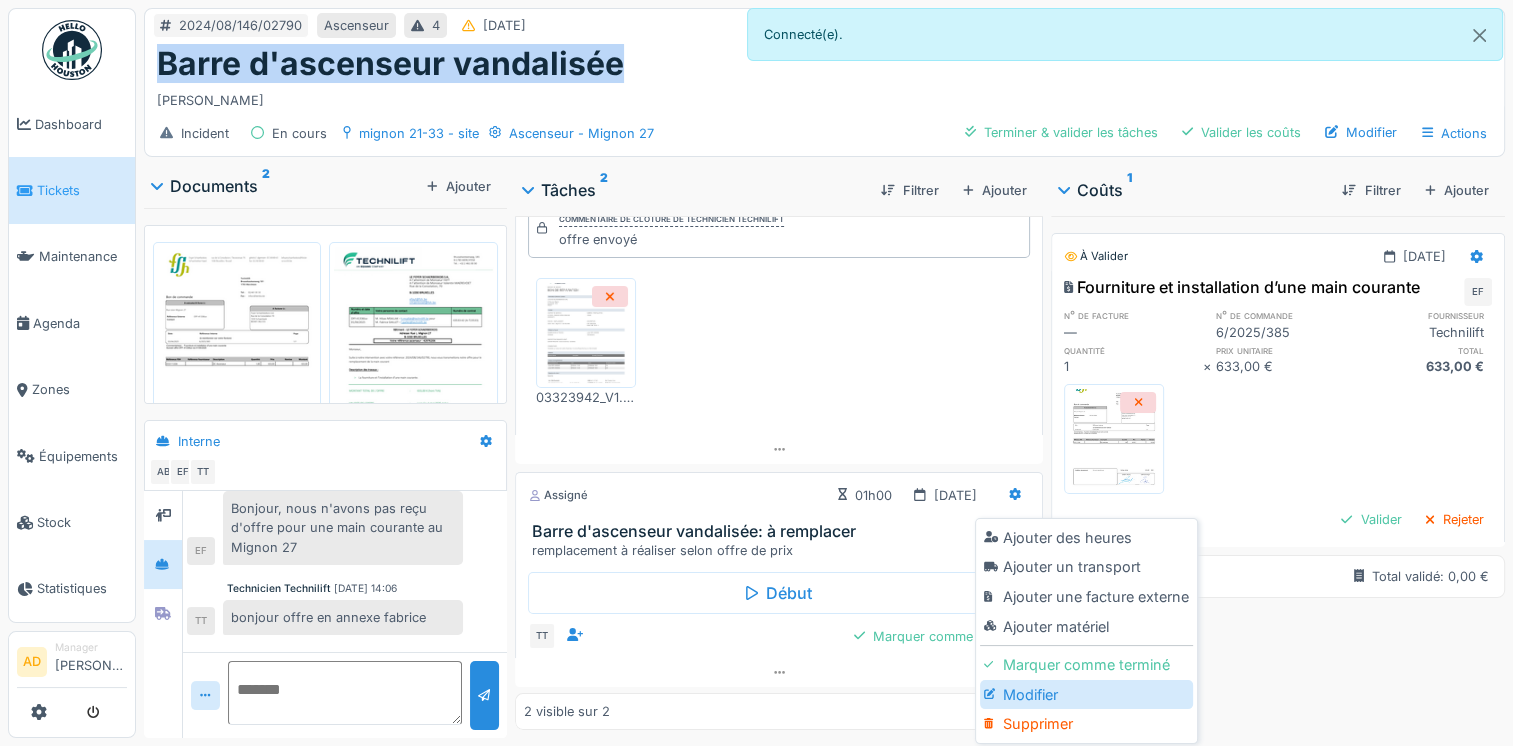 click on "Modifier" at bounding box center [1086, 695] 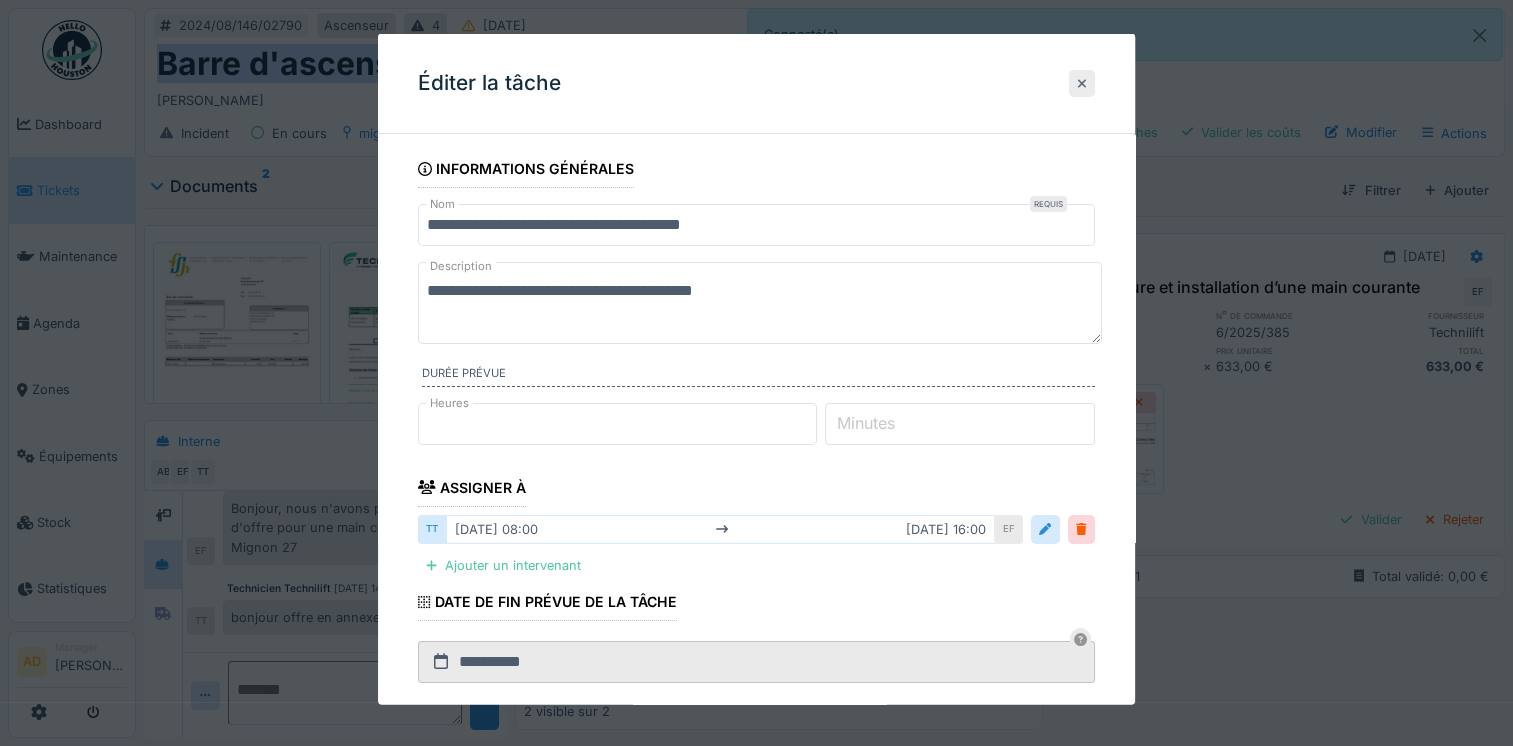 click at bounding box center (1082, 82) 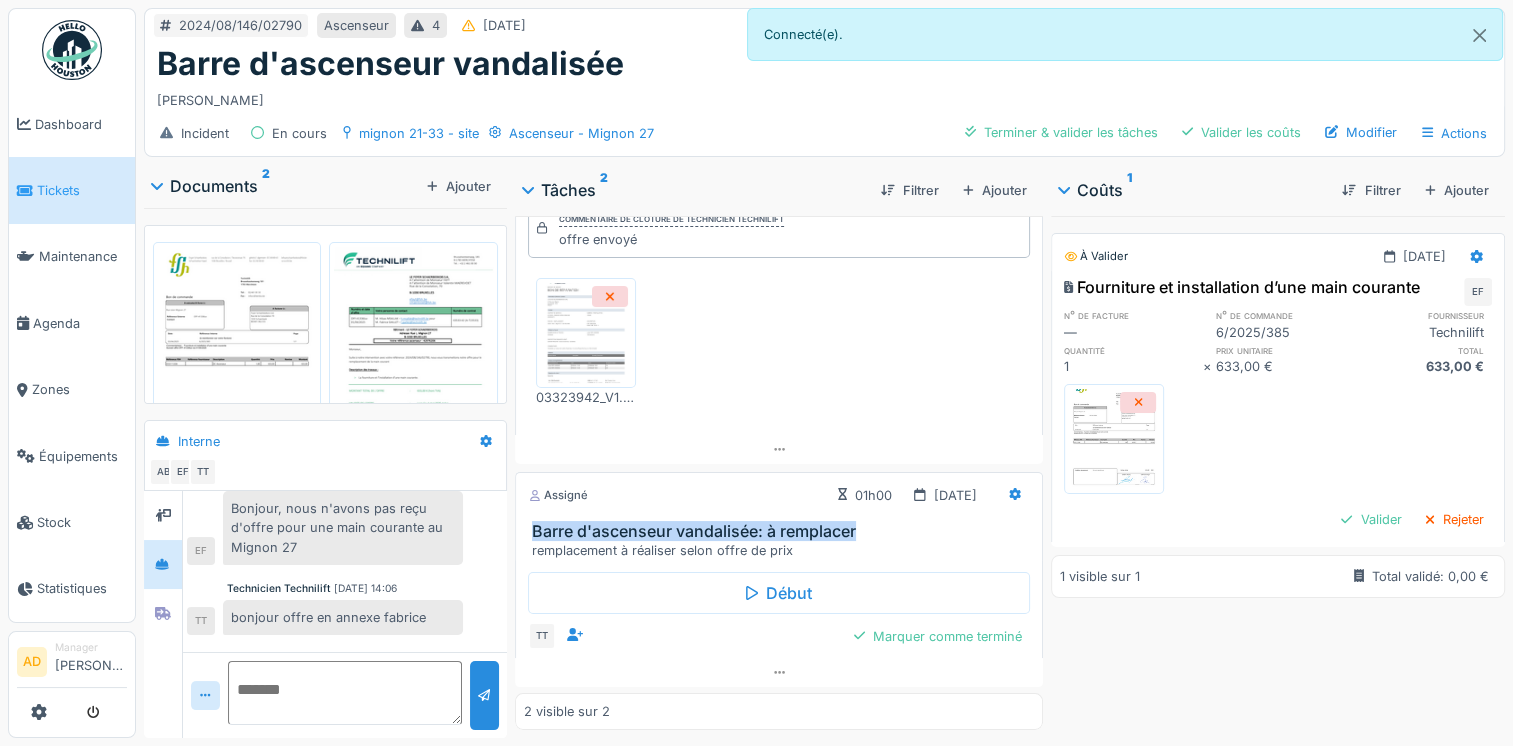 drag, startPoint x: 528, startPoint y: 514, endPoint x: 852, endPoint y: 518, distance: 324.0247 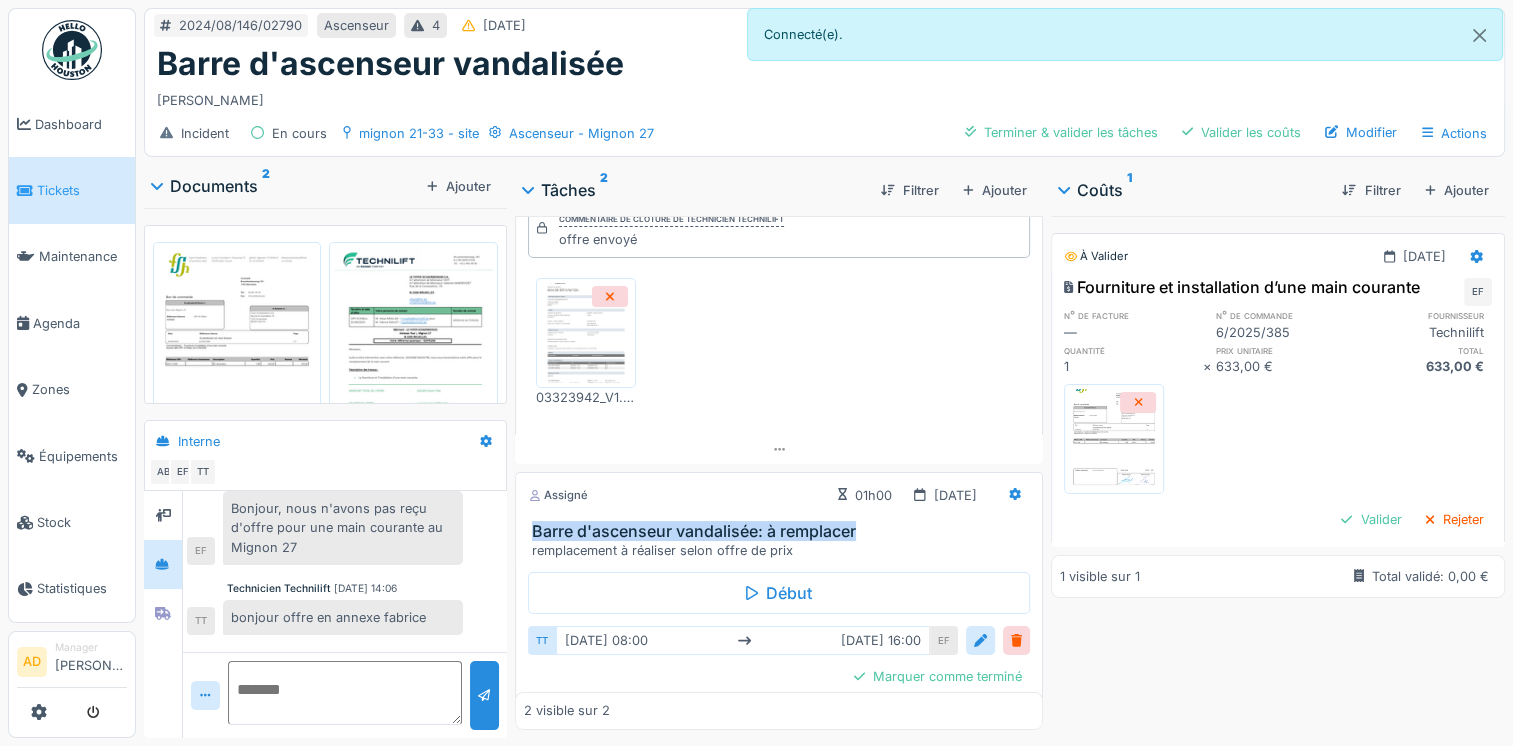 copy on "Barre d'ascenseur  vandalisée: à remplacer" 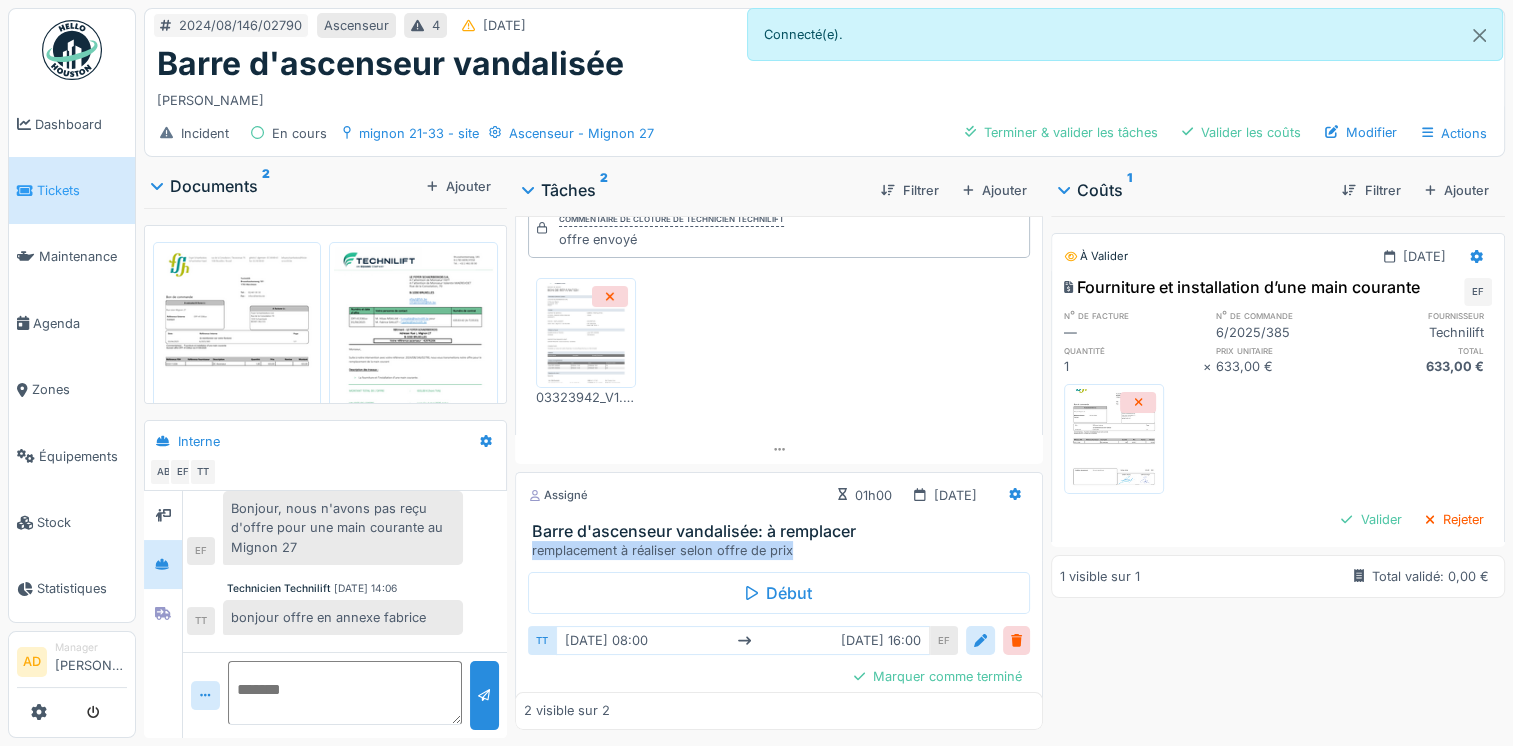 drag, startPoint x: 797, startPoint y: 533, endPoint x: 519, endPoint y: 537, distance: 278.02878 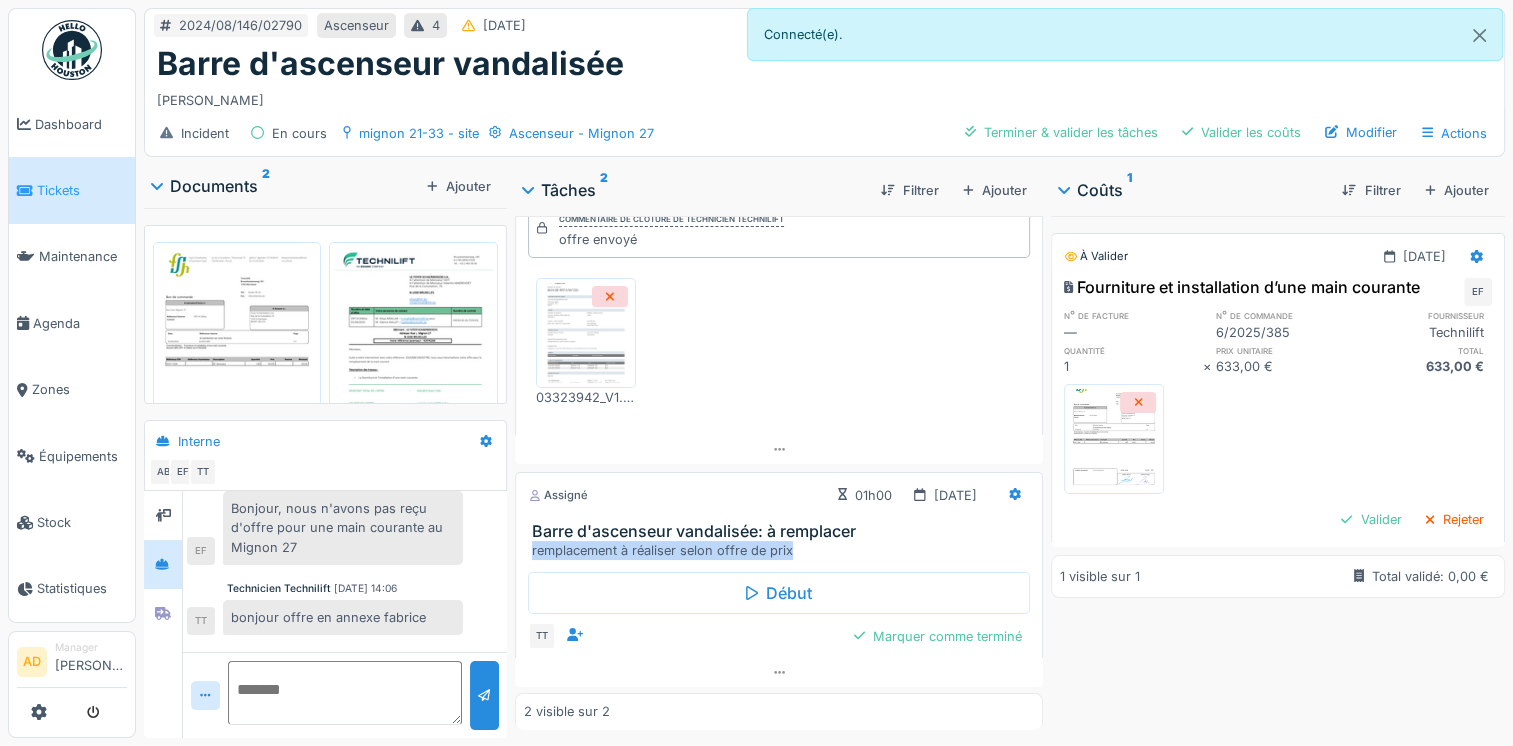 copy on "remplacement à réaliser selon offre de prix" 